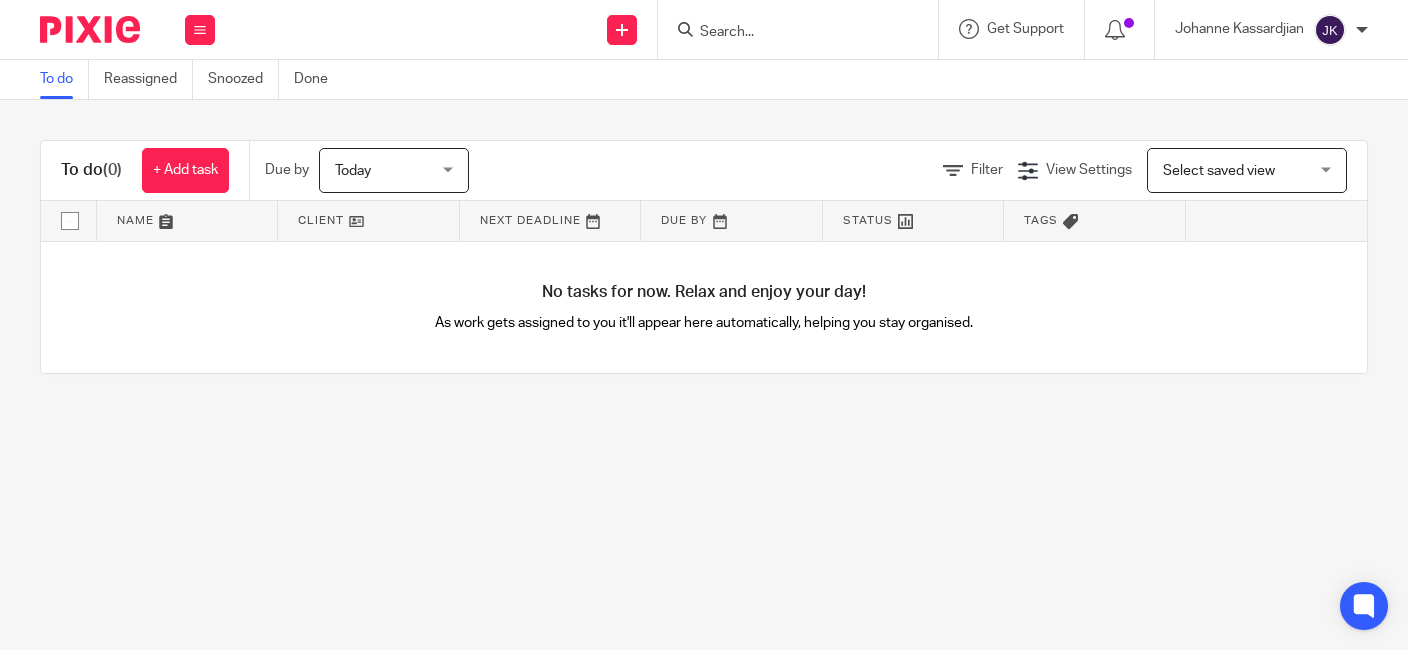 scroll, scrollTop: 0, scrollLeft: 0, axis: both 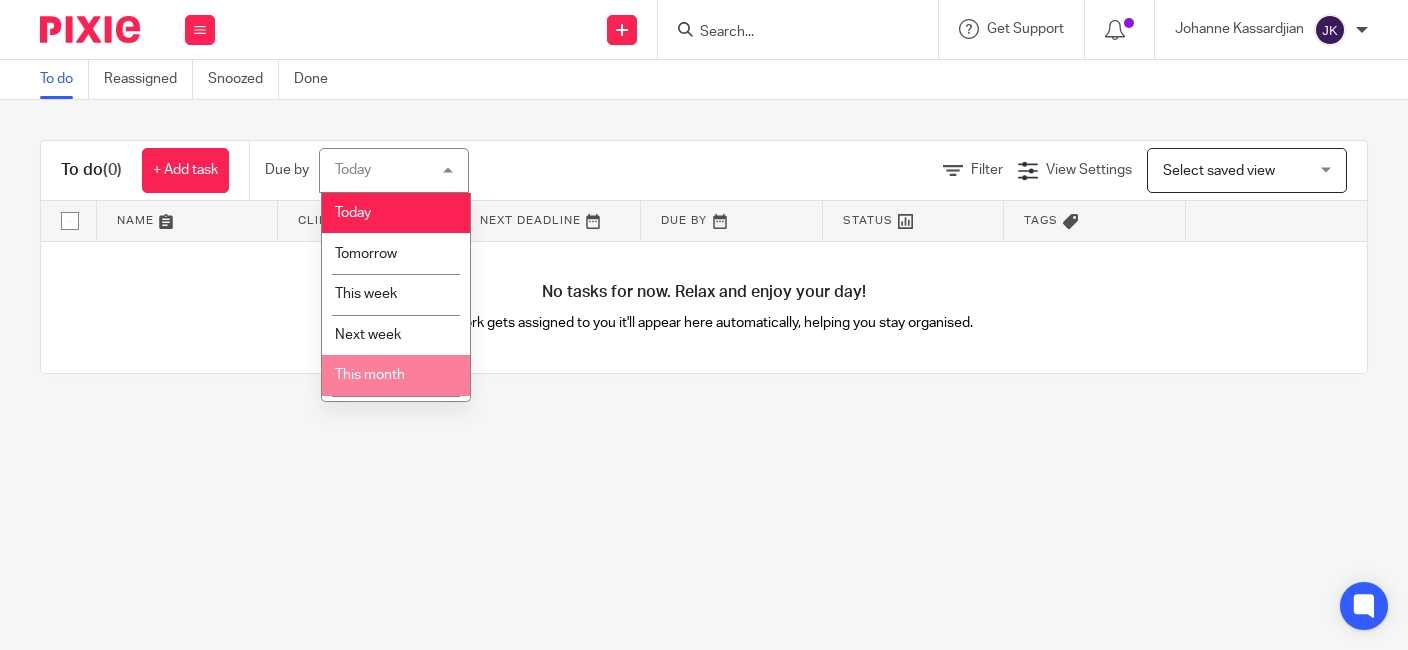 click on "This month" at bounding box center (396, 375) 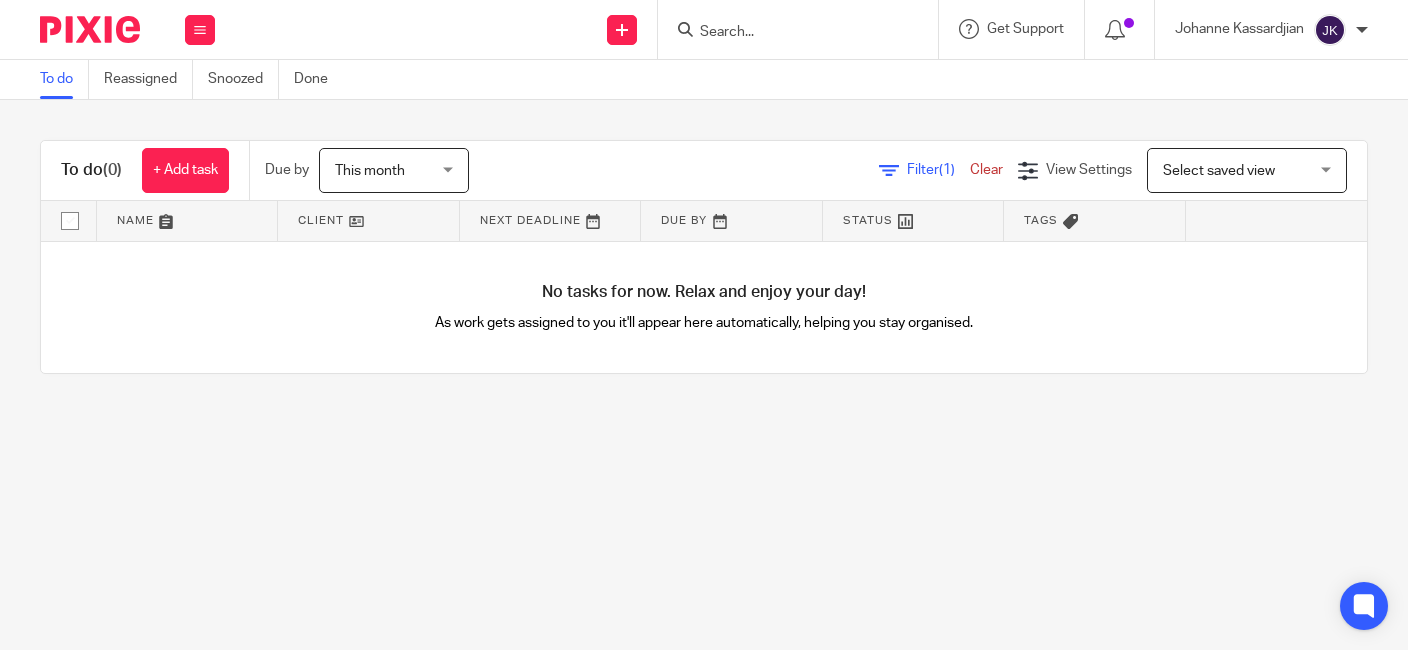 scroll, scrollTop: 0, scrollLeft: 0, axis: both 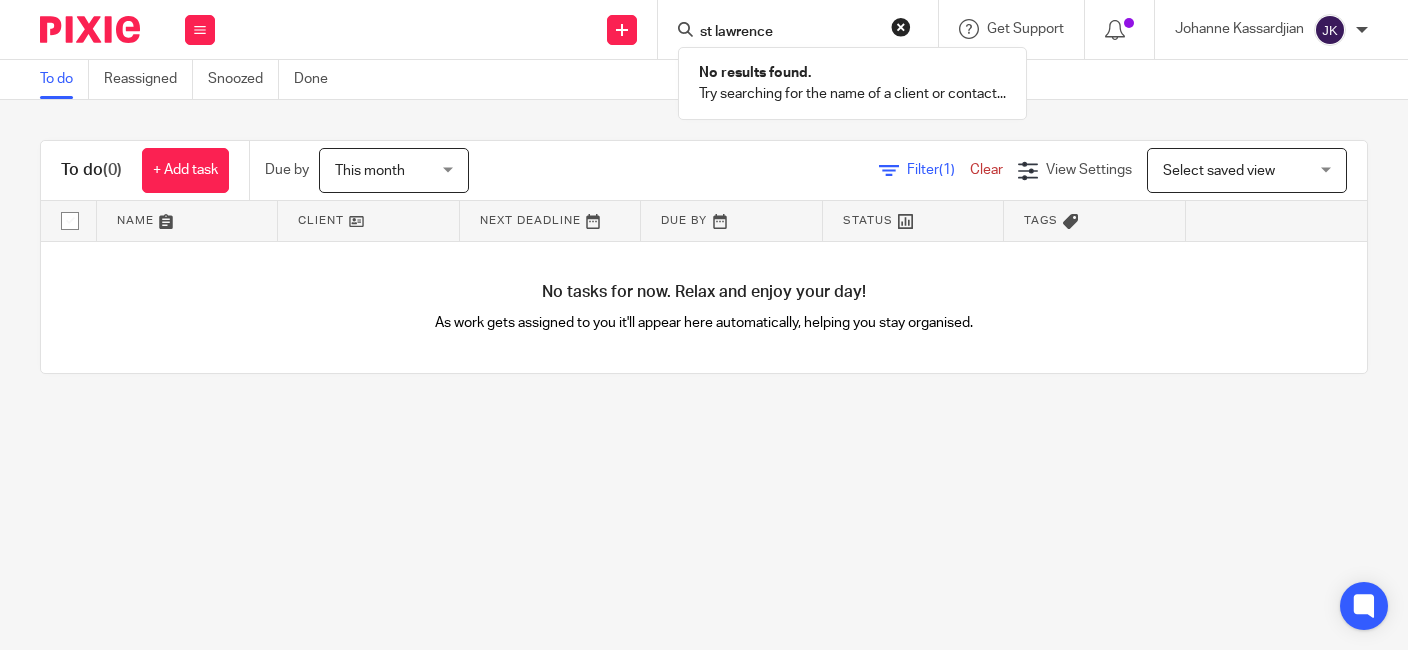 type on "st lawrence" 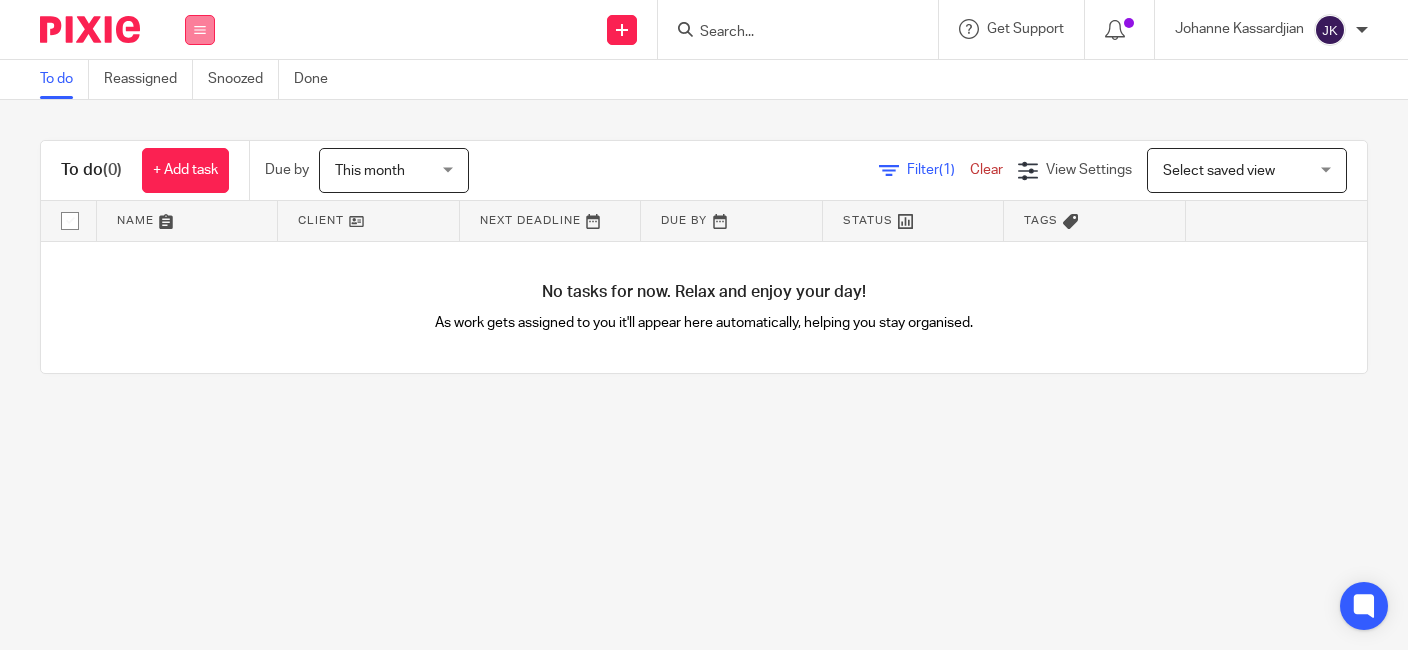 click at bounding box center [200, 30] 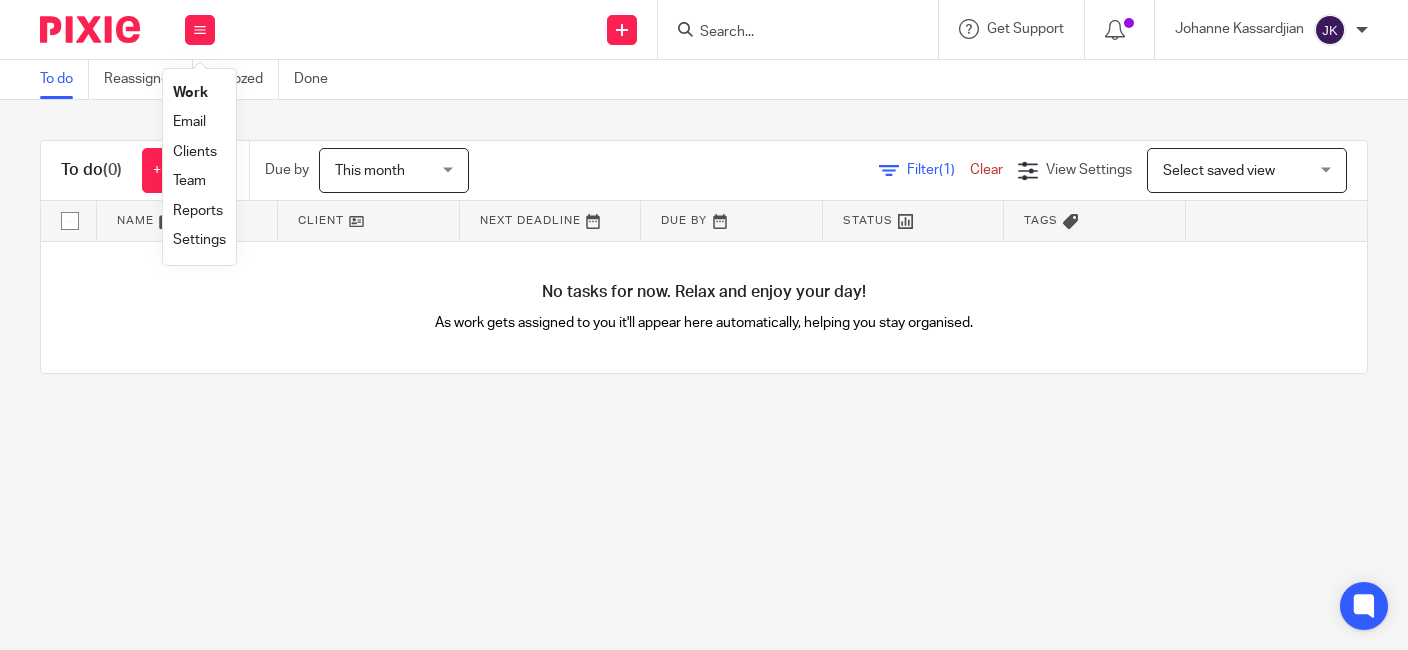 click on "Settings" at bounding box center (199, 240) 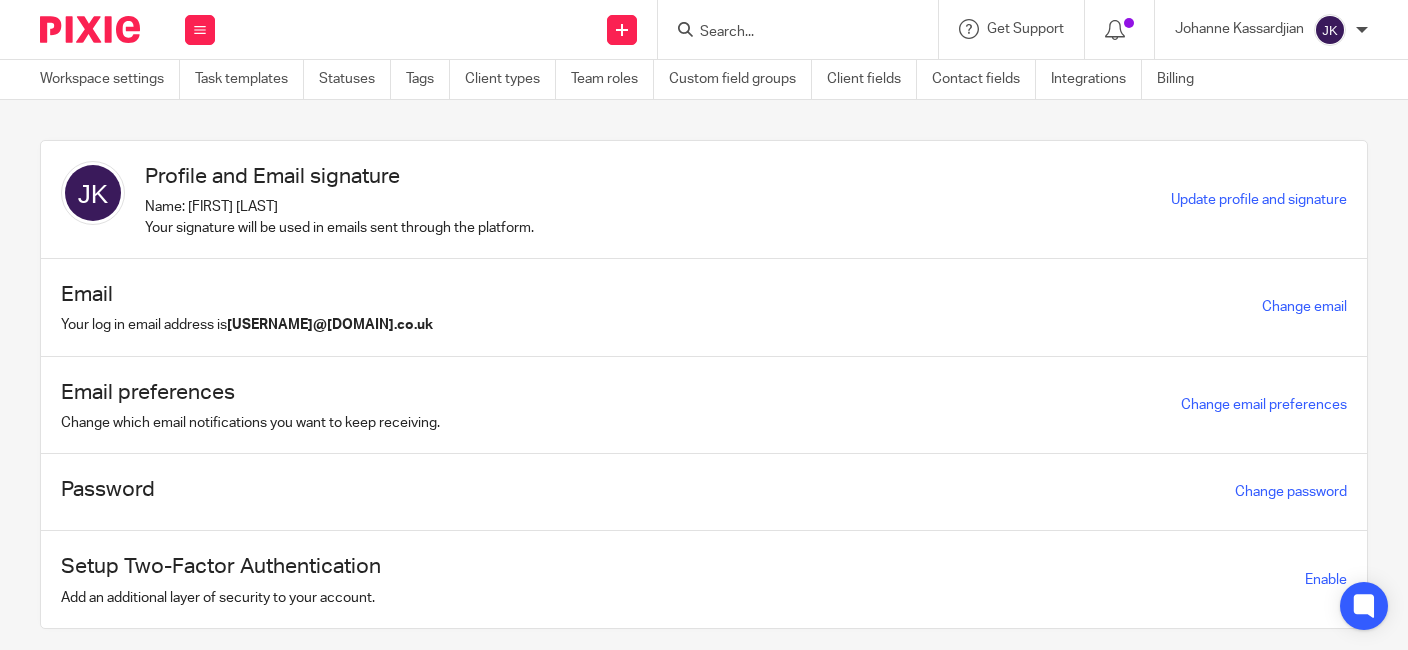 scroll, scrollTop: 0, scrollLeft: 0, axis: both 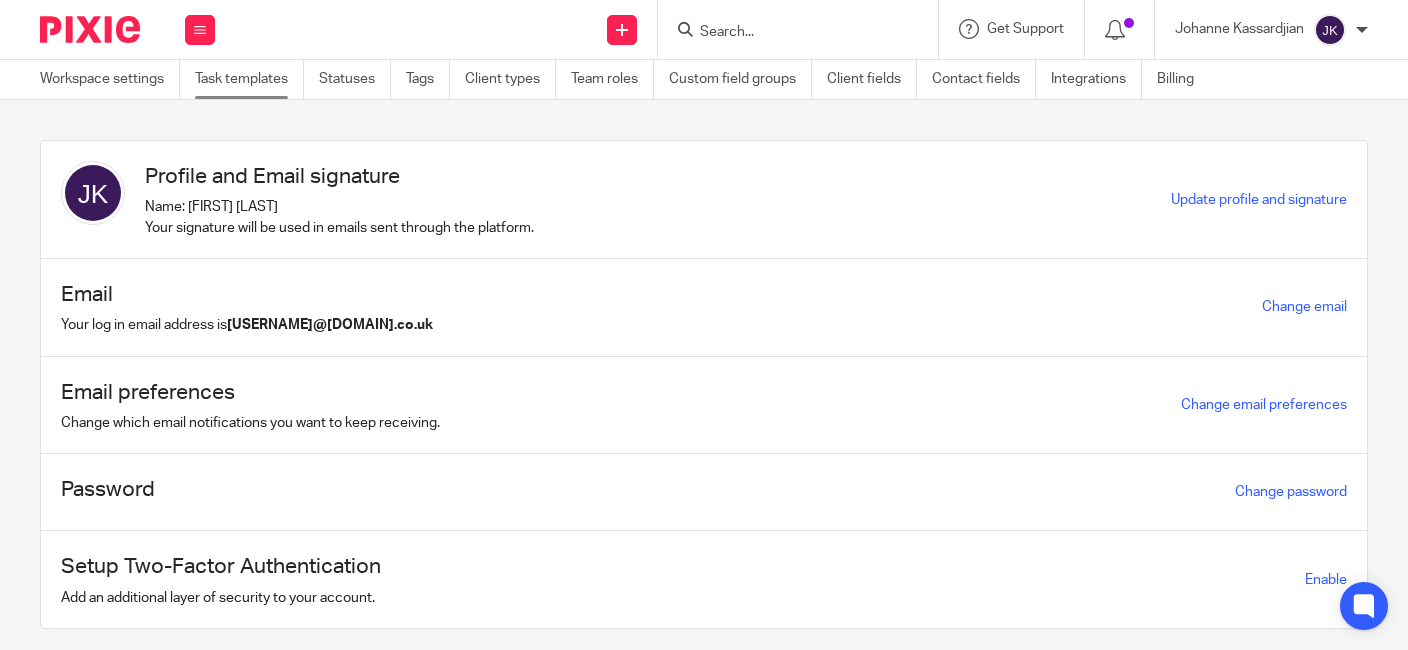 click on "Task templates" at bounding box center [249, 79] 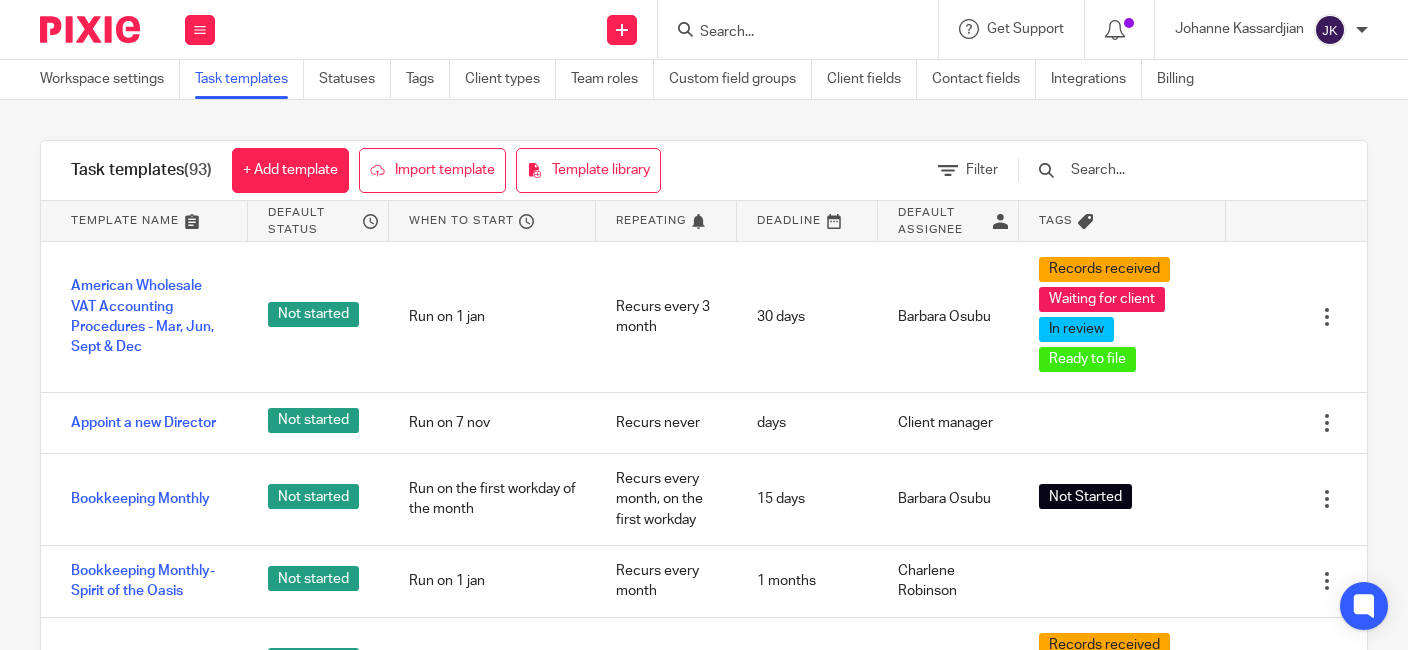 scroll, scrollTop: 0, scrollLeft: 0, axis: both 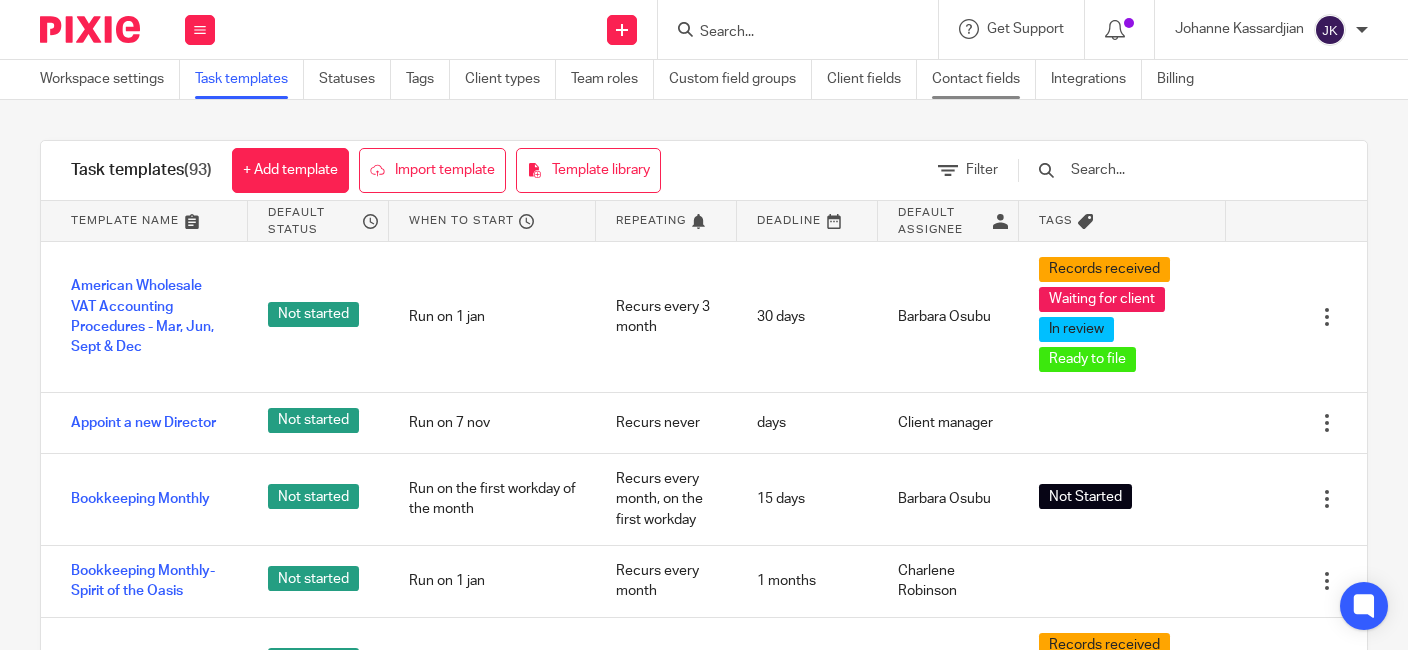 click on "Contact fields" at bounding box center [984, 79] 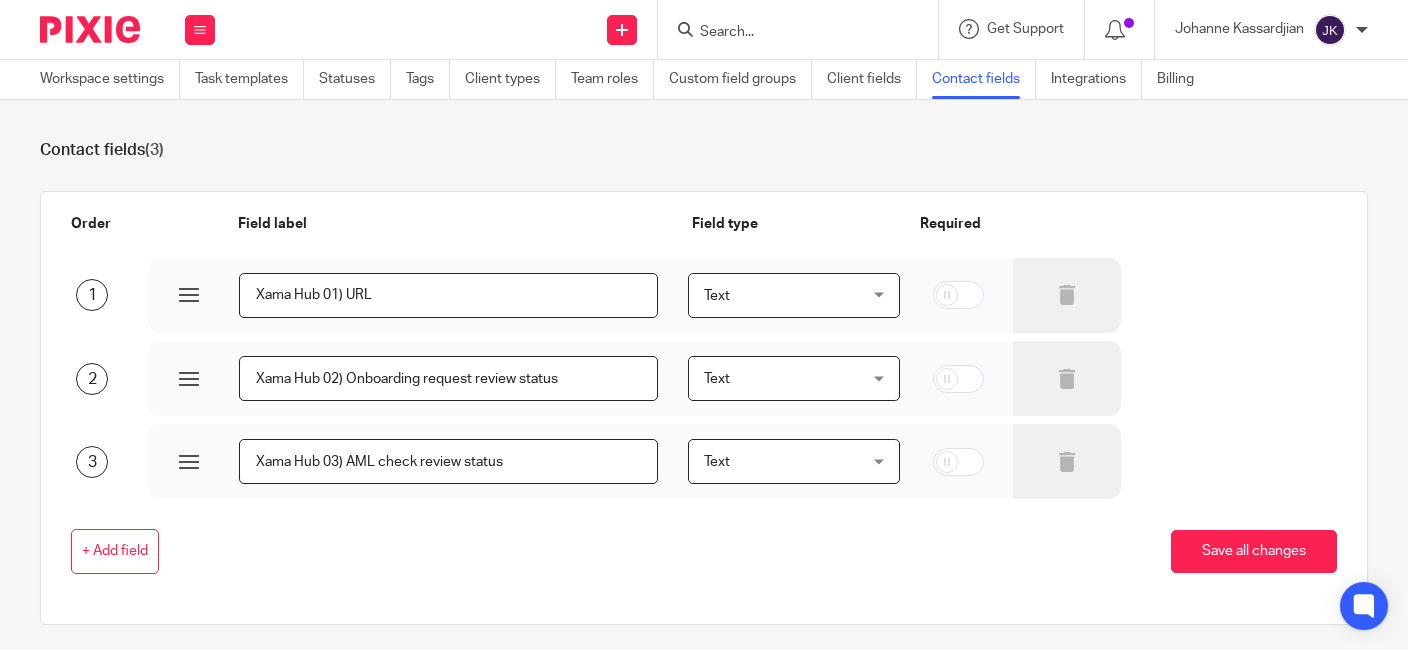 scroll, scrollTop: 0, scrollLeft: 0, axis: both 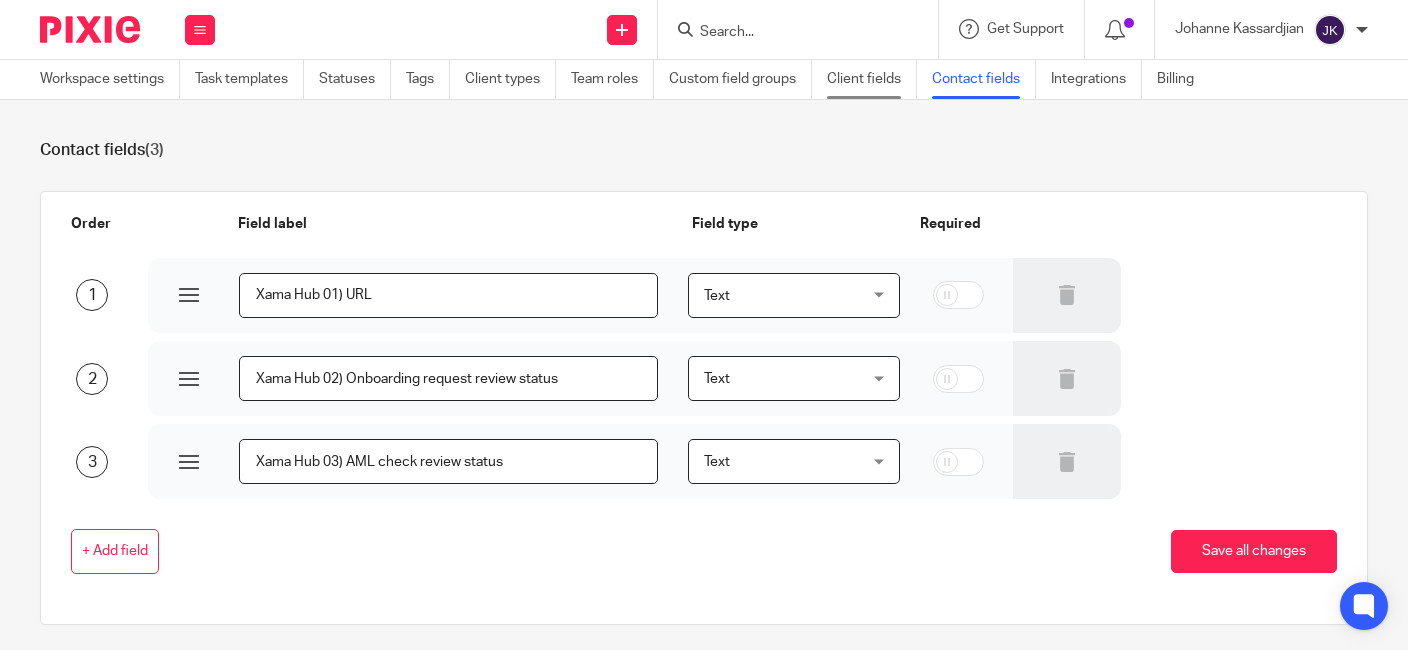 click on "Client fields" at bounding box center [872, 79] 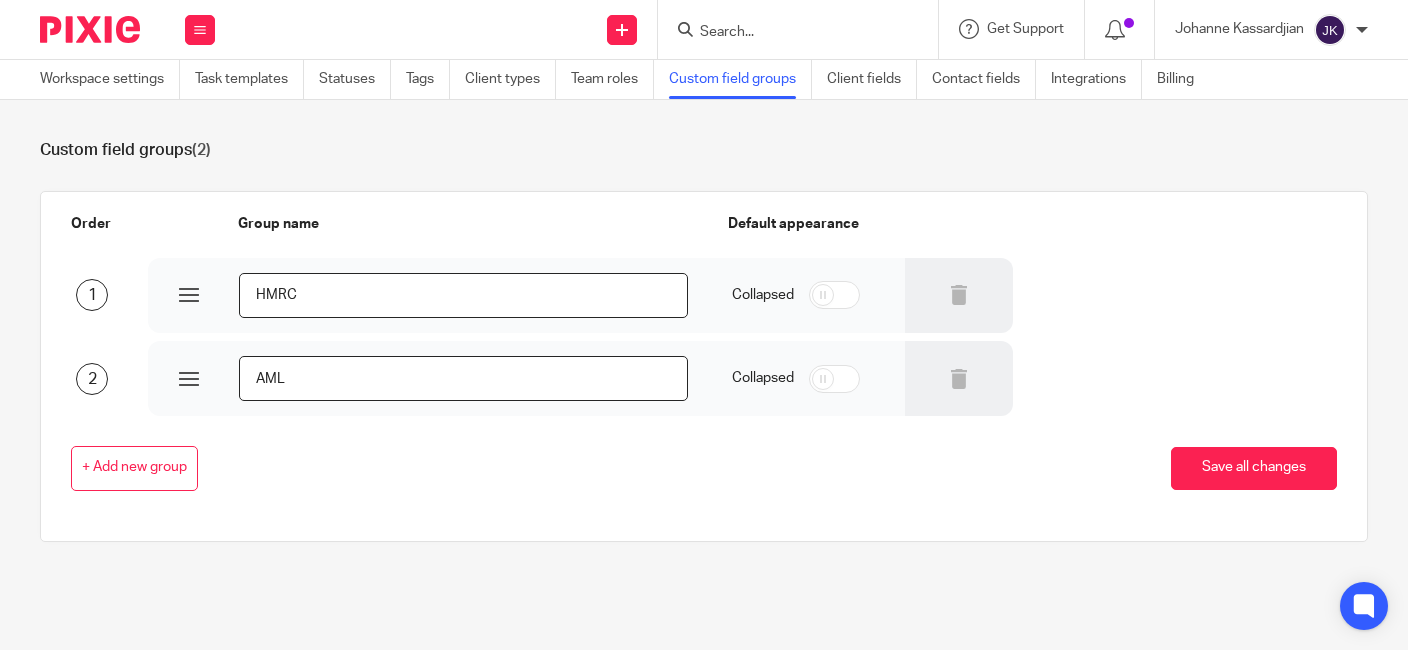 scroll, scrollTop: 0, scrollLeft: 0, axis: both 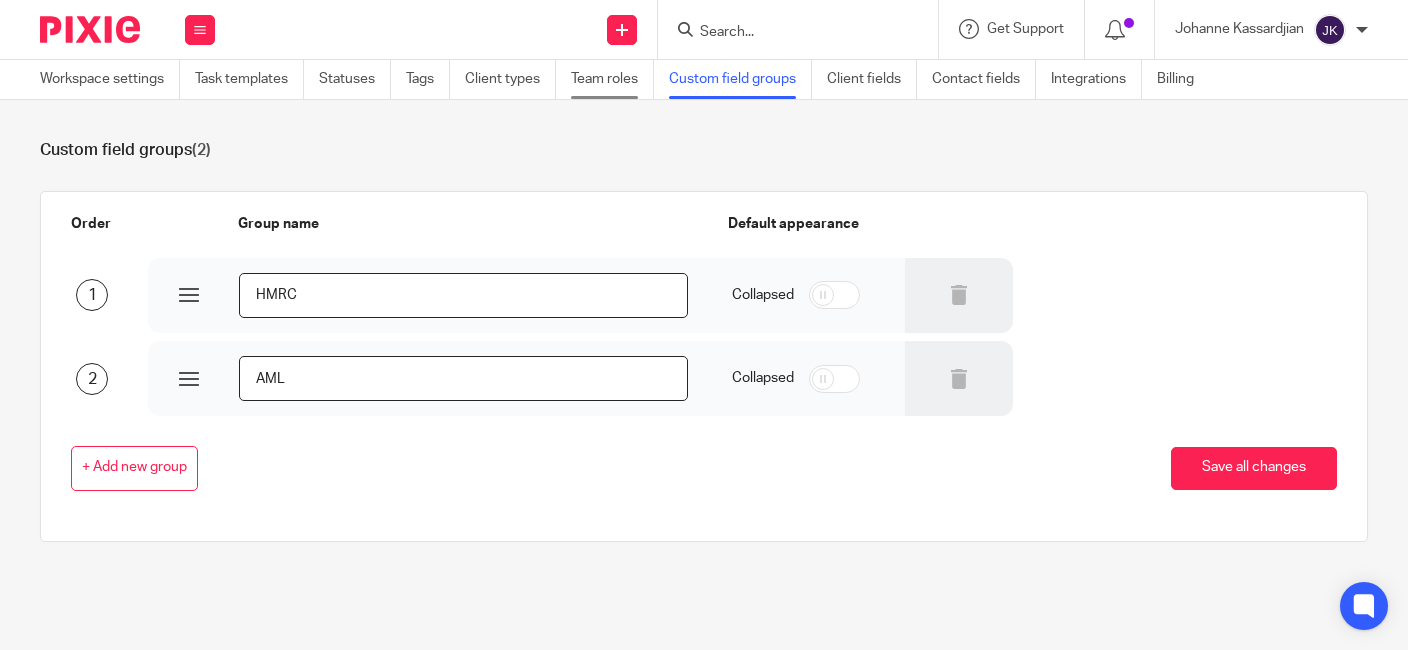 click on "Team roles" at bounding box center [612, 79] 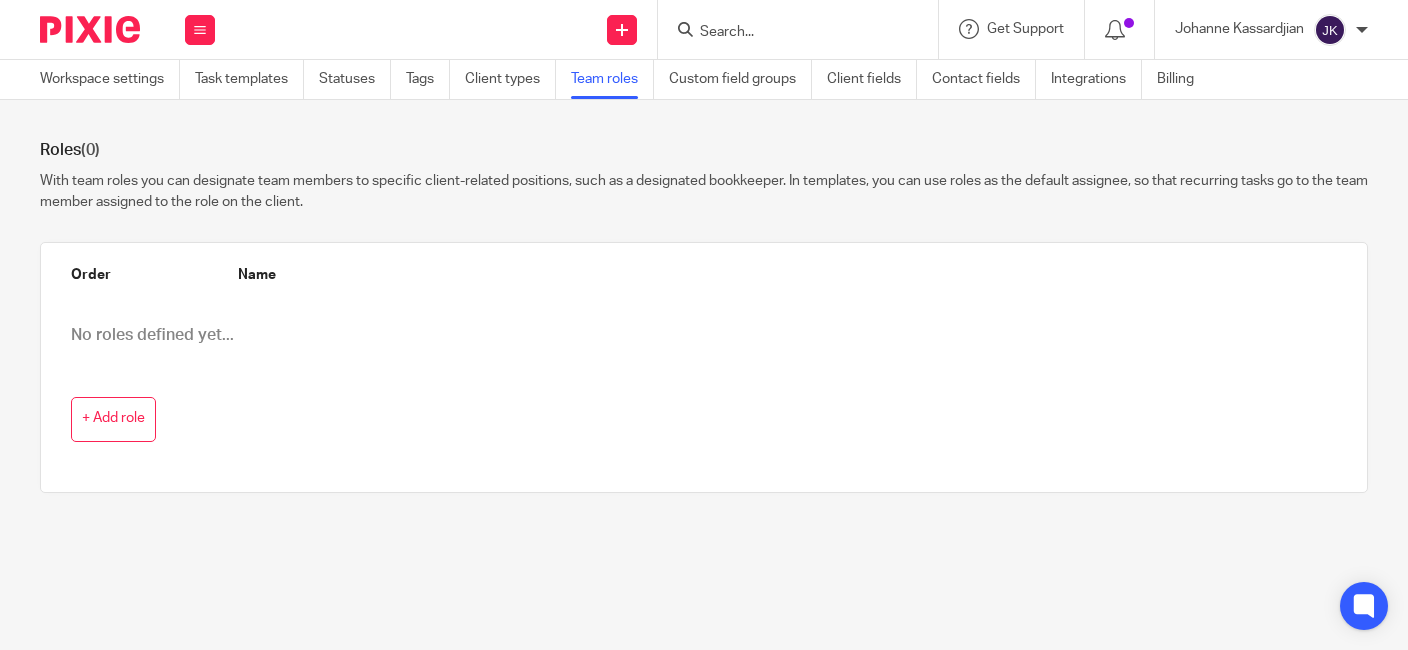 scroll, scrollTop: 0, scrollLeft: 0, axis: both 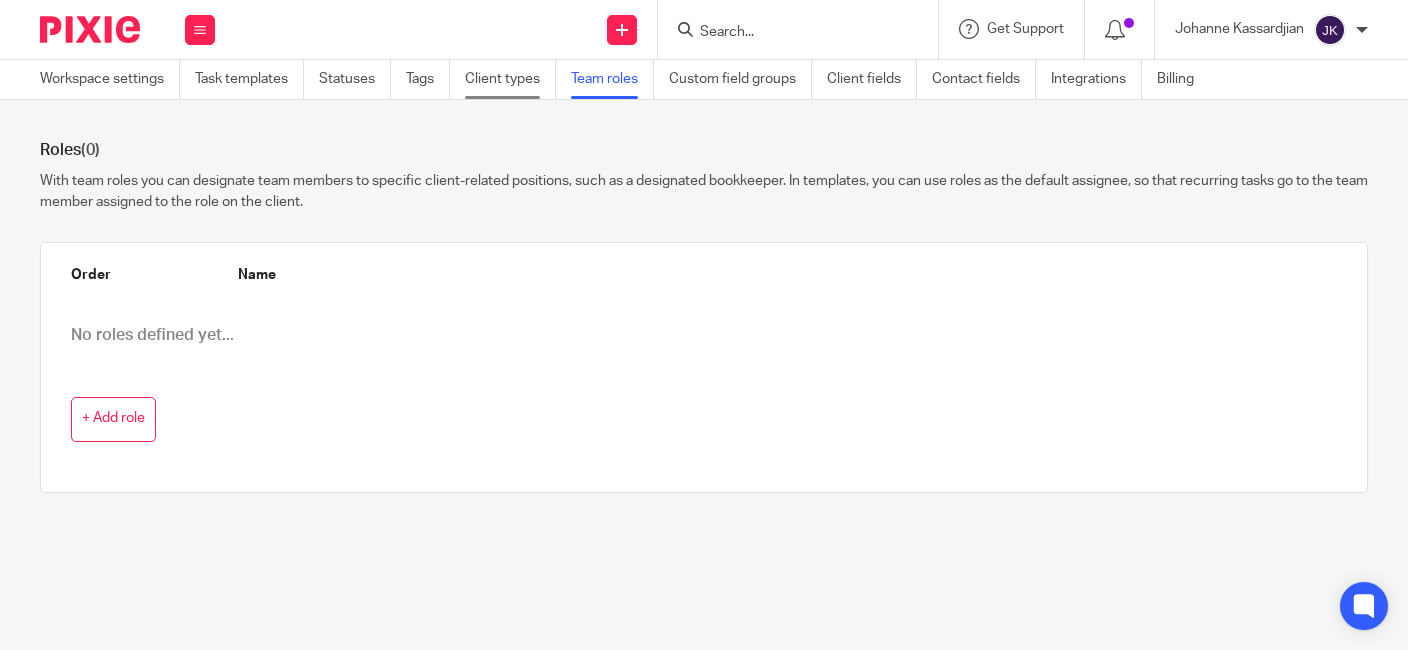 click on "Client types" at bounding box center (510, 79) 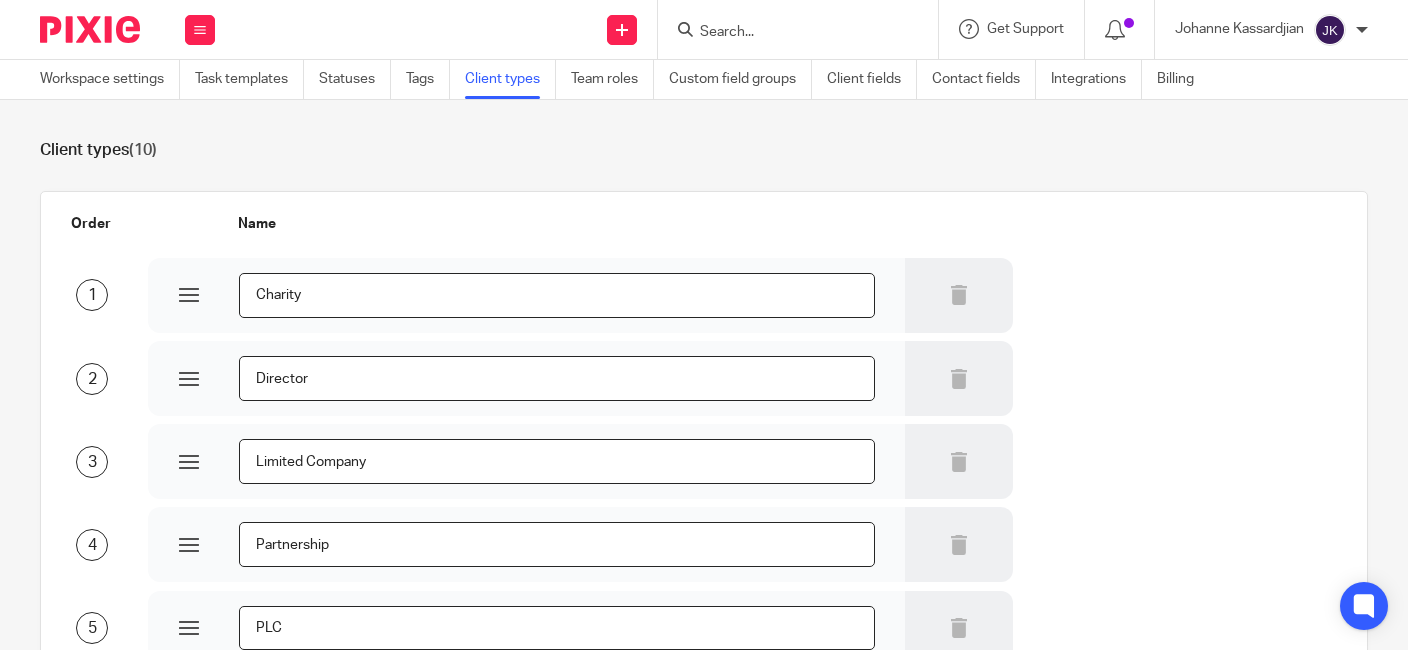 scroll, scrollTop: 0, scrollLeft: 0, axis: both 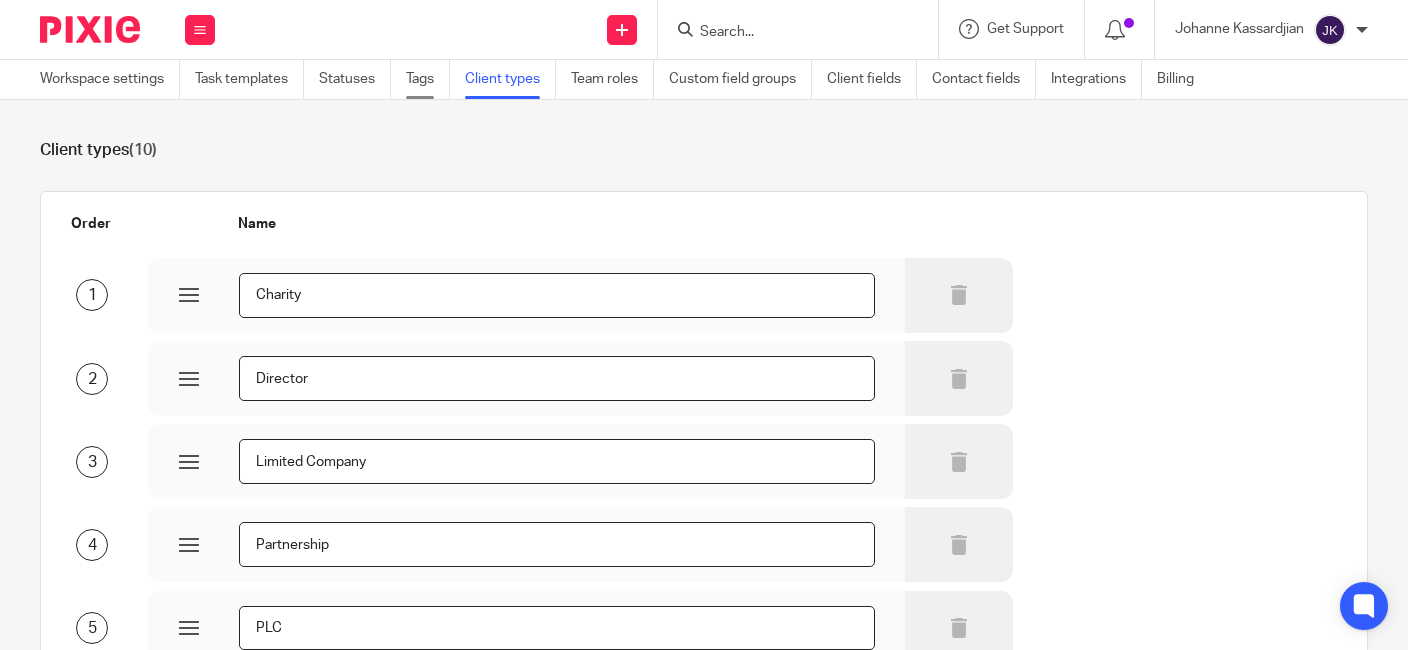 click on "Tags" at bounding box center (428, 79) 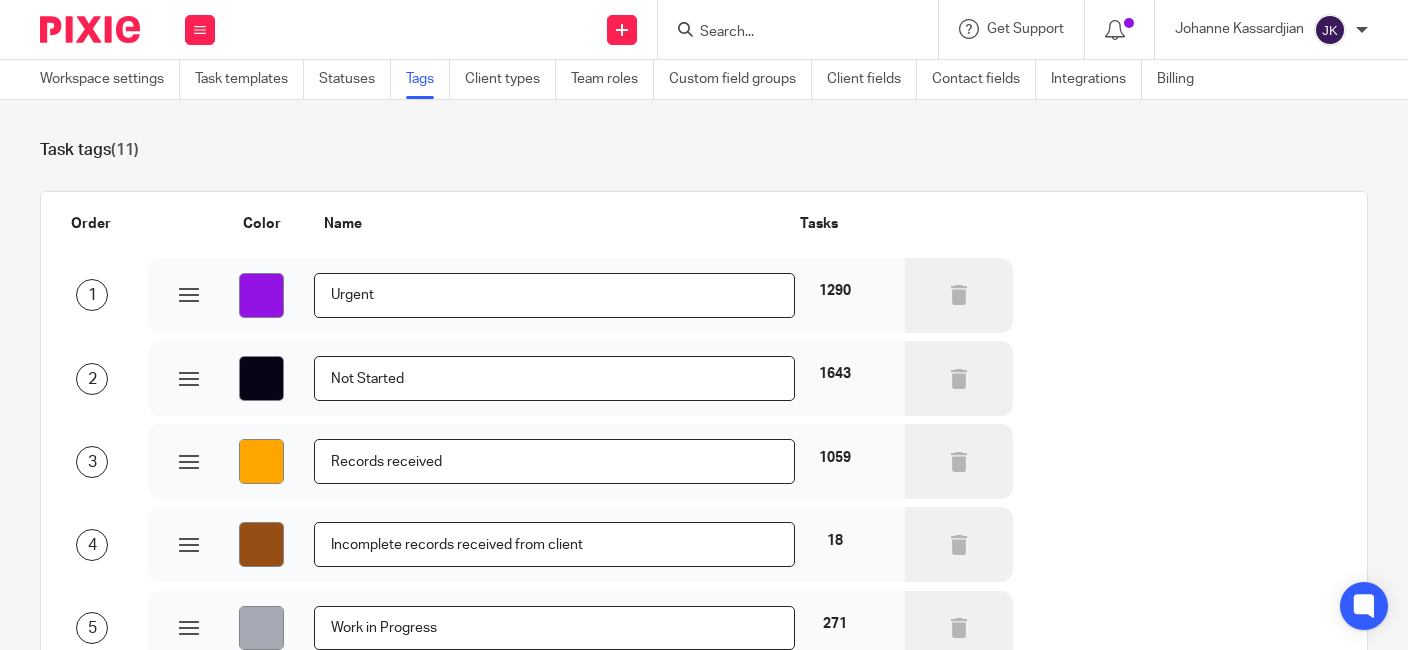 scroll, scrollTop: 0, scrollLeft: 0, axis: both 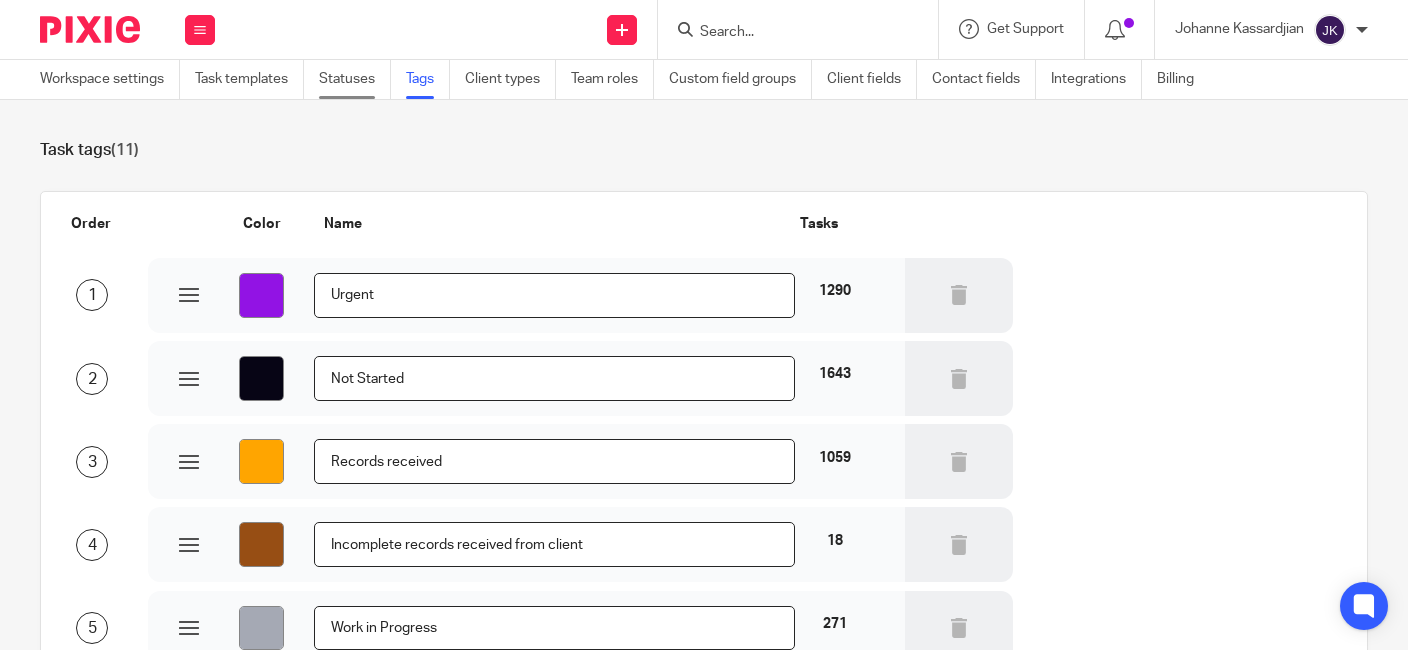 click on "Statuses" at bounding box center (355, 79) 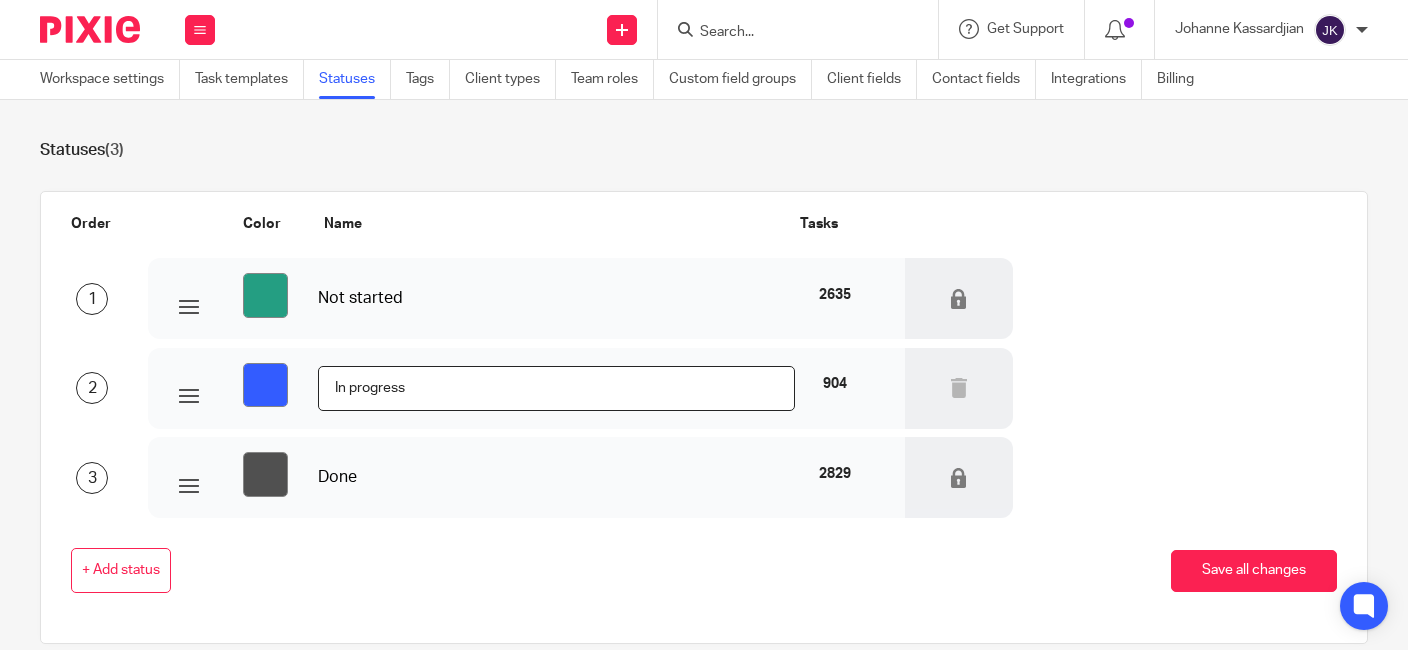 scroll, scrollTop: 0, scrollLeft: 0, axis: both 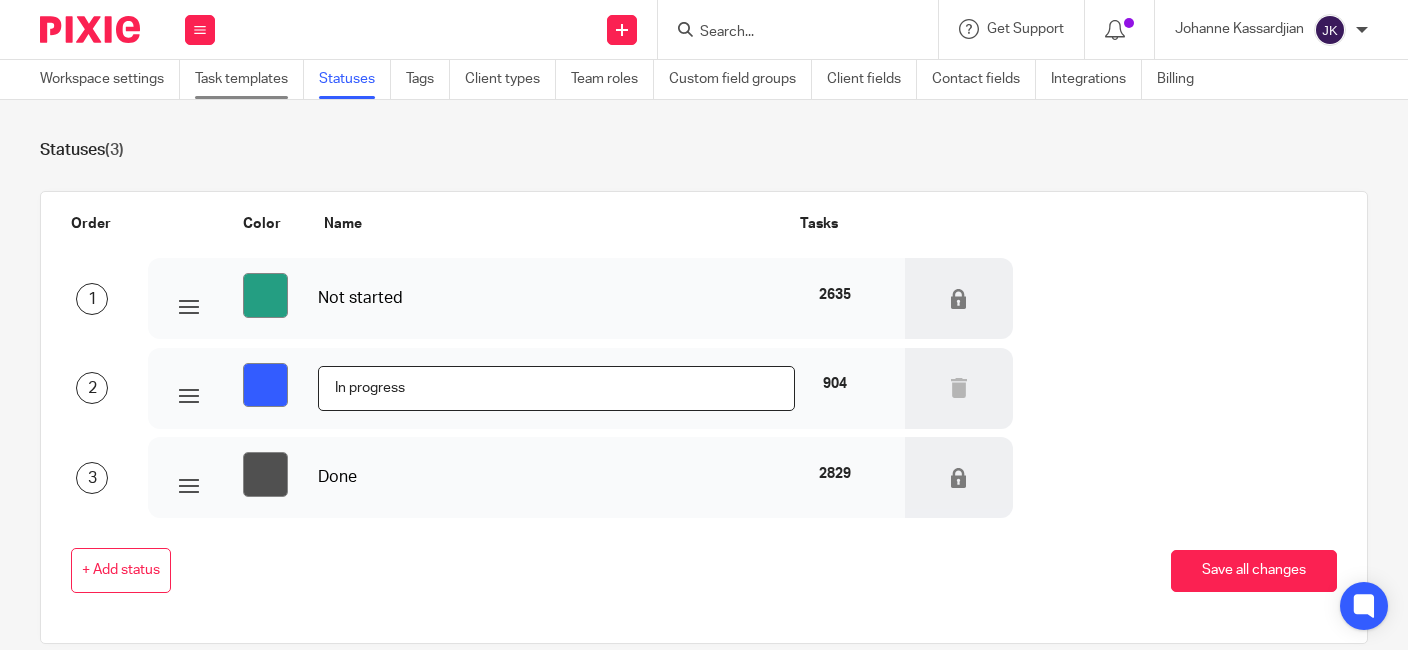 click on "Task templates" at bounding box center [249, 79] 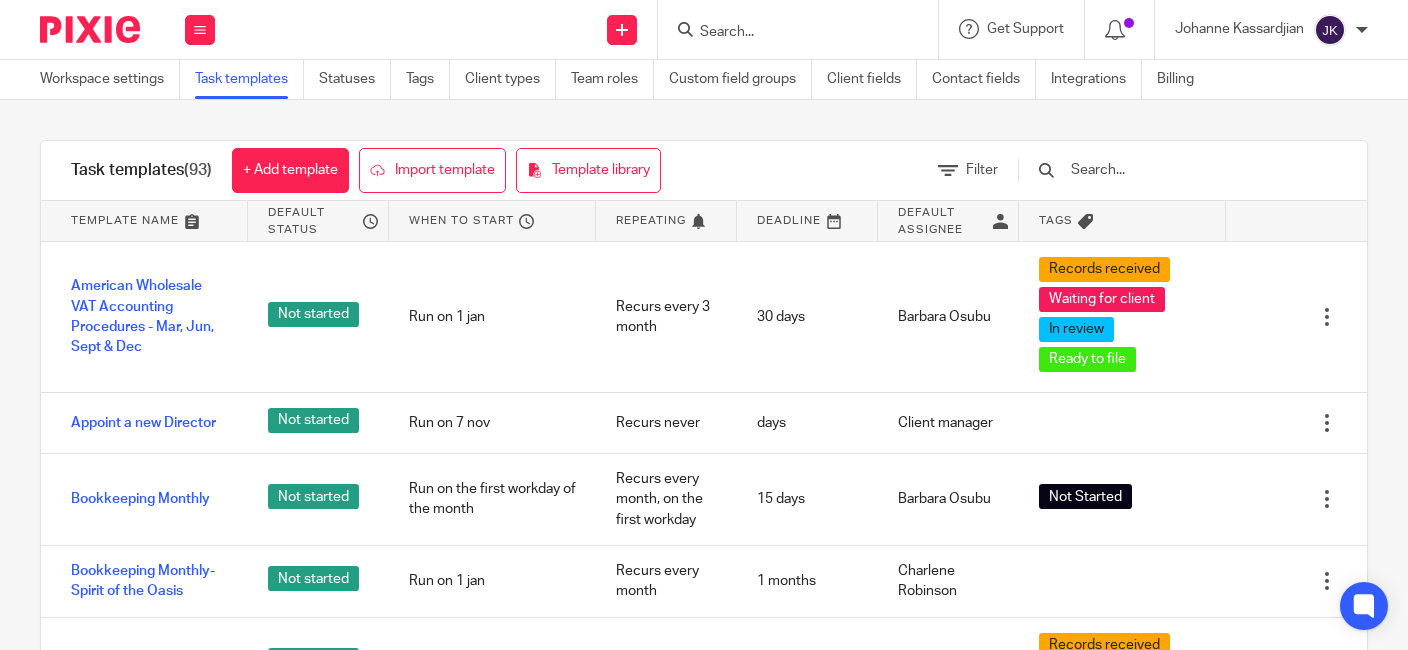 scroll, scrollTop: 0, scrollLeft: 0, axis: both 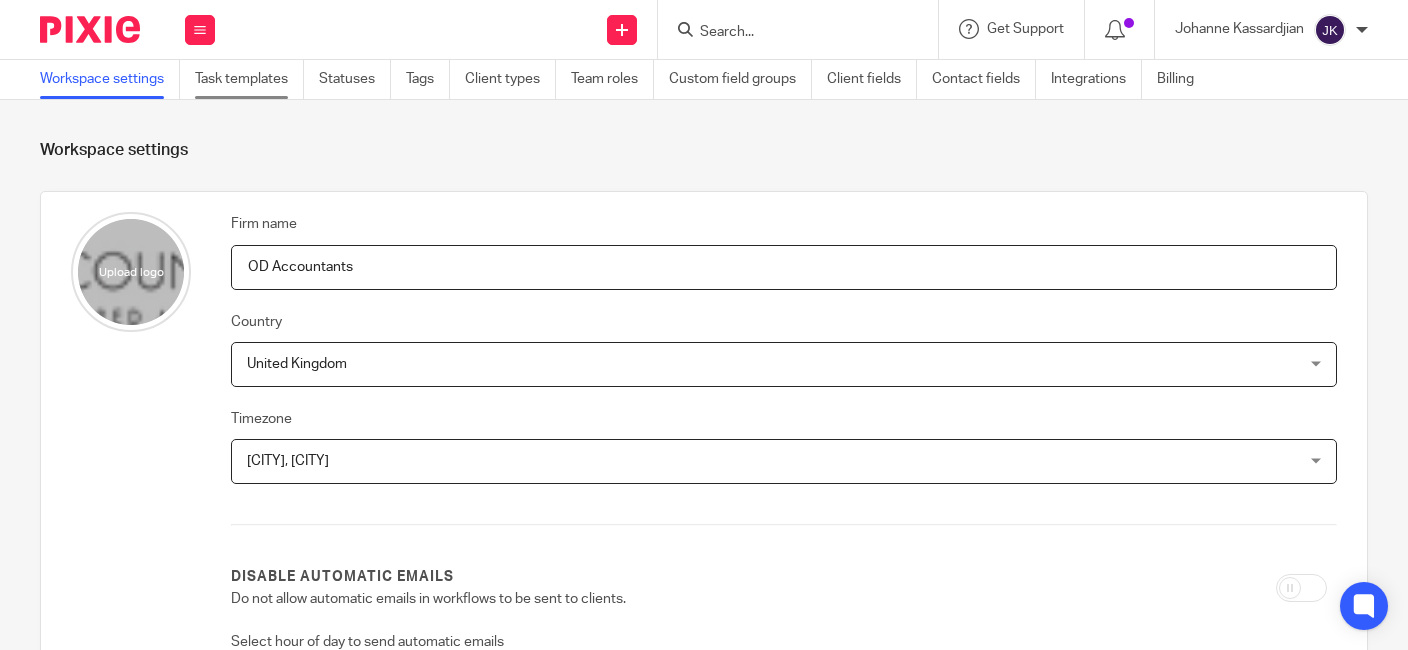 click on "Task templates" at bounding box center (249, 79) 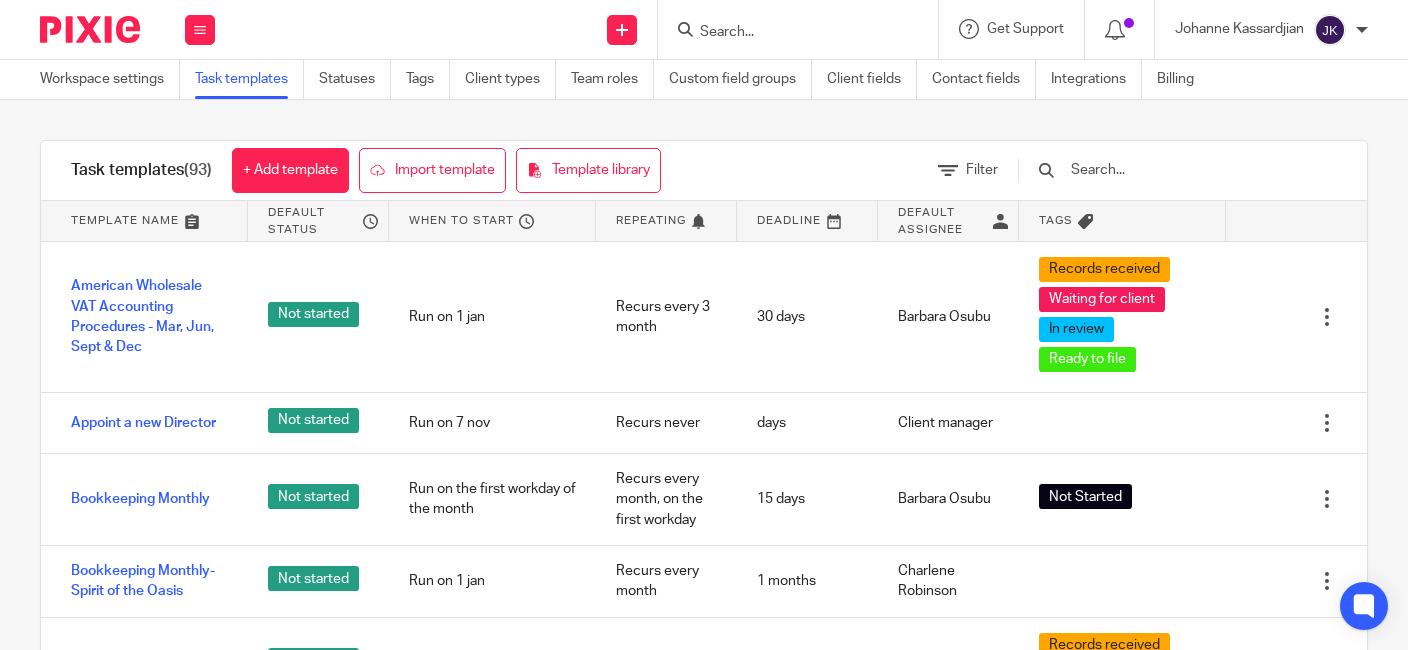 scroll, scrollTop: 0, scrollLeft: 0, axis: both 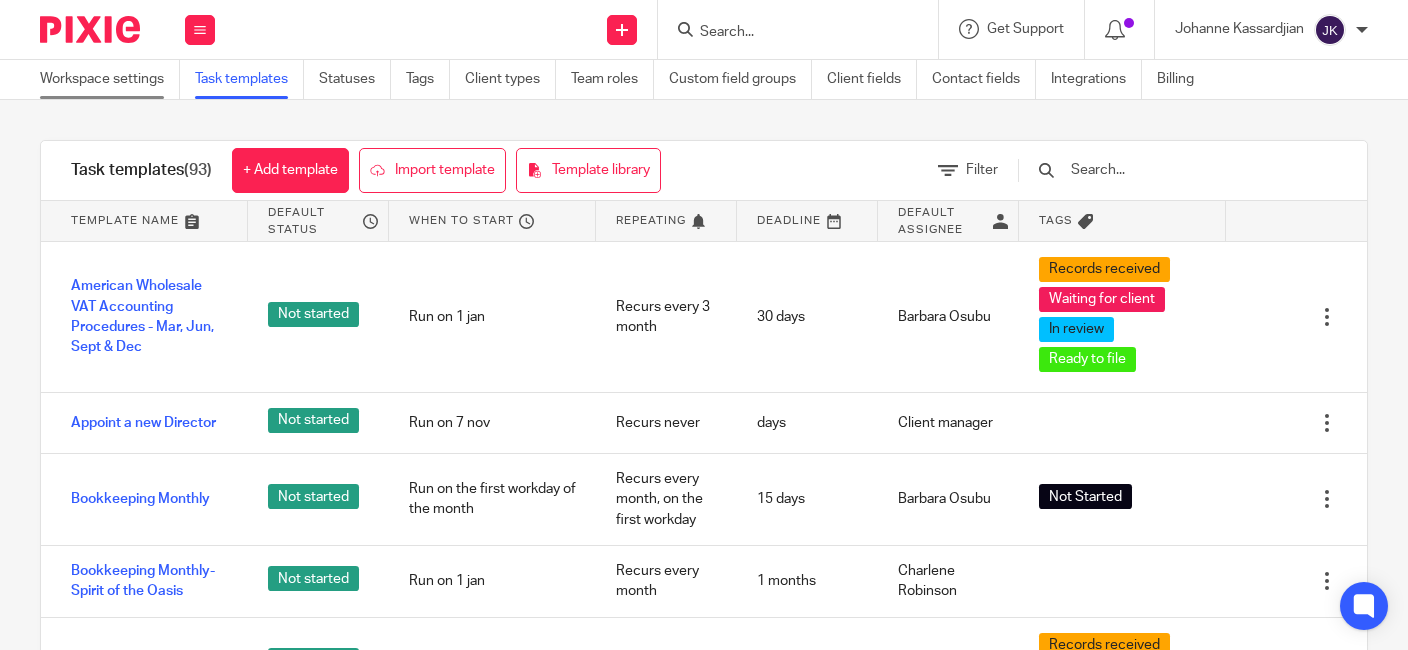click on "Workspace settings" at bounding box center (110, 79) 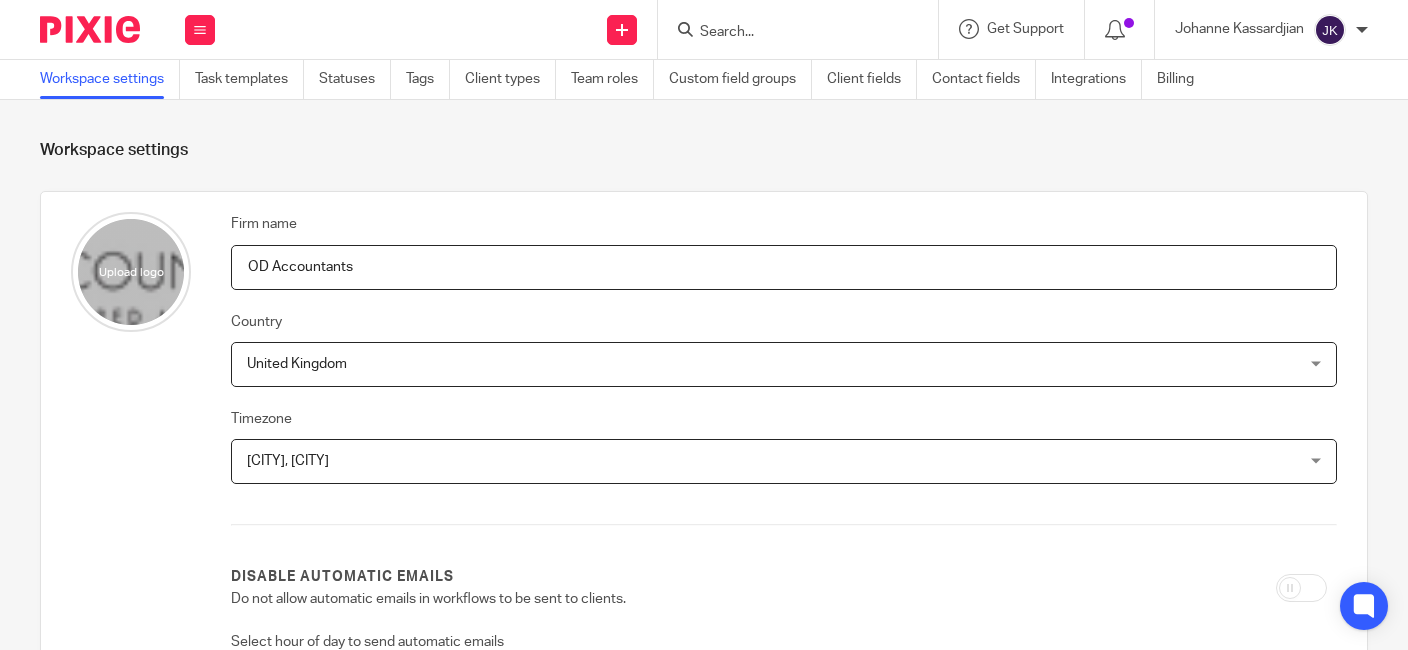 scroll, scrollTop: 0, scrollLeft: 0, axis: both 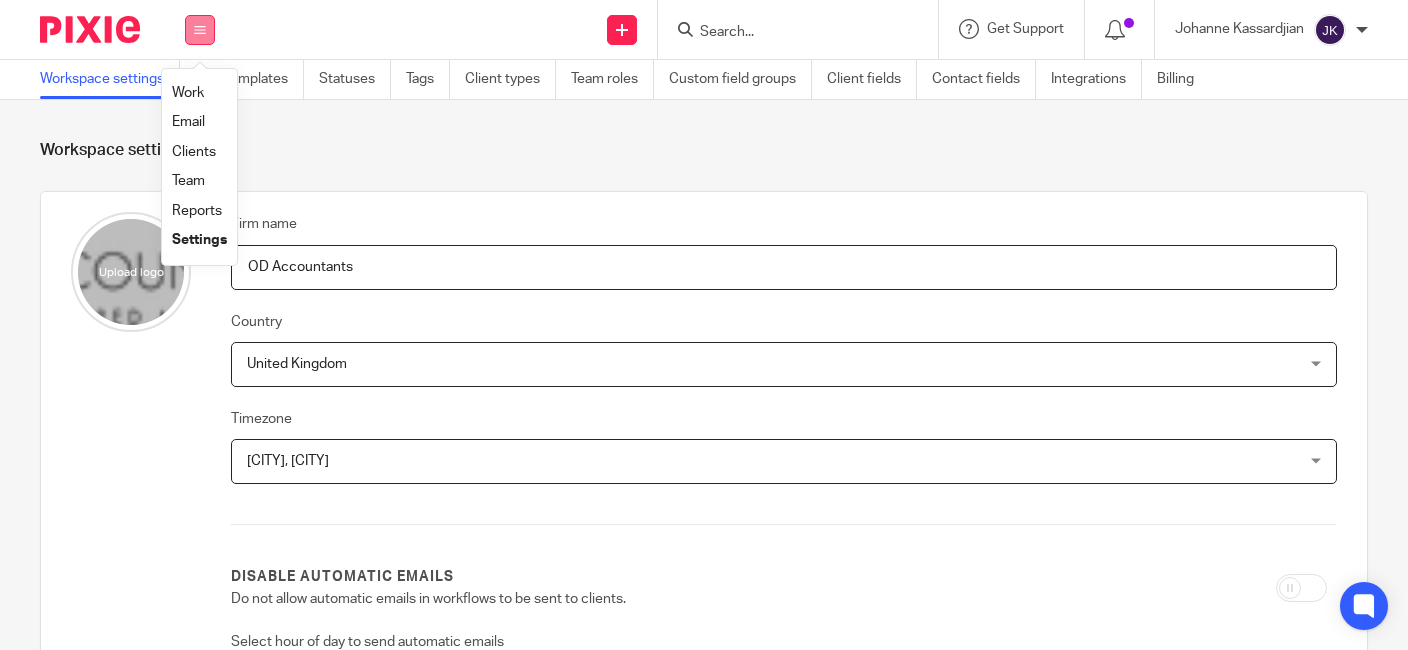 click at bounding box center (200, 30) 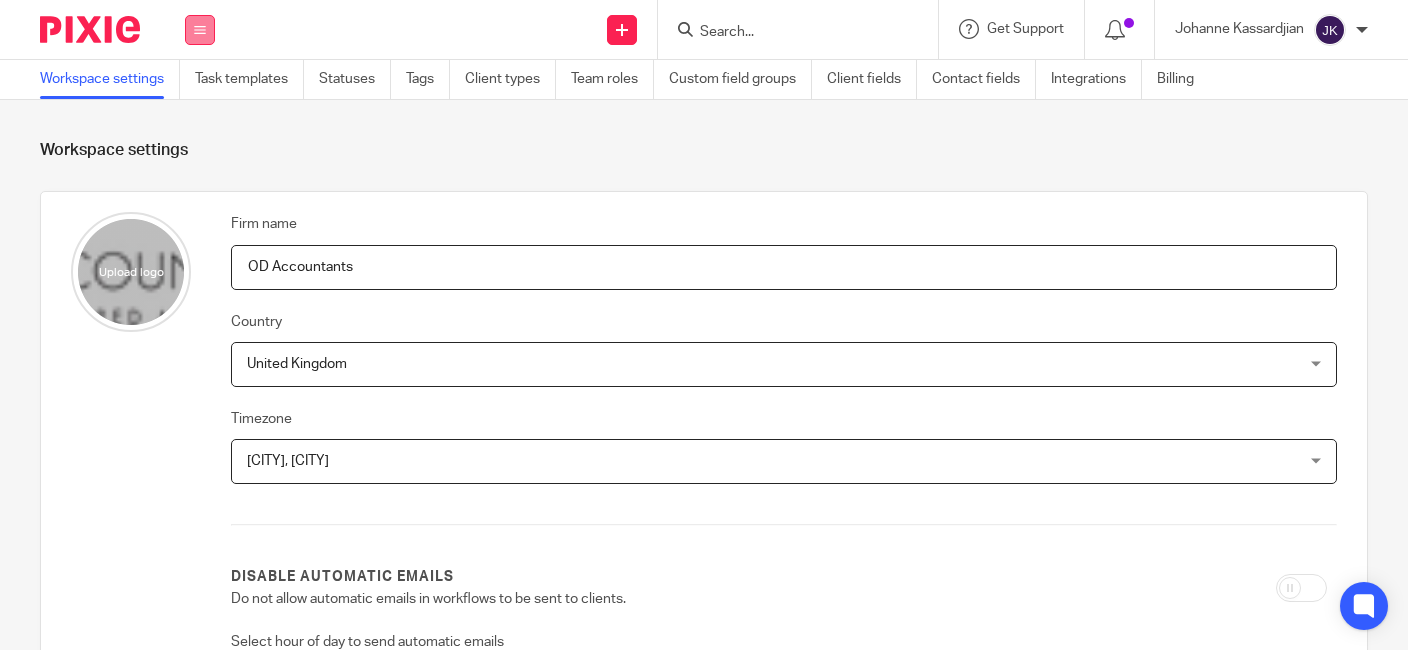 click at bounding box center [200, 30] 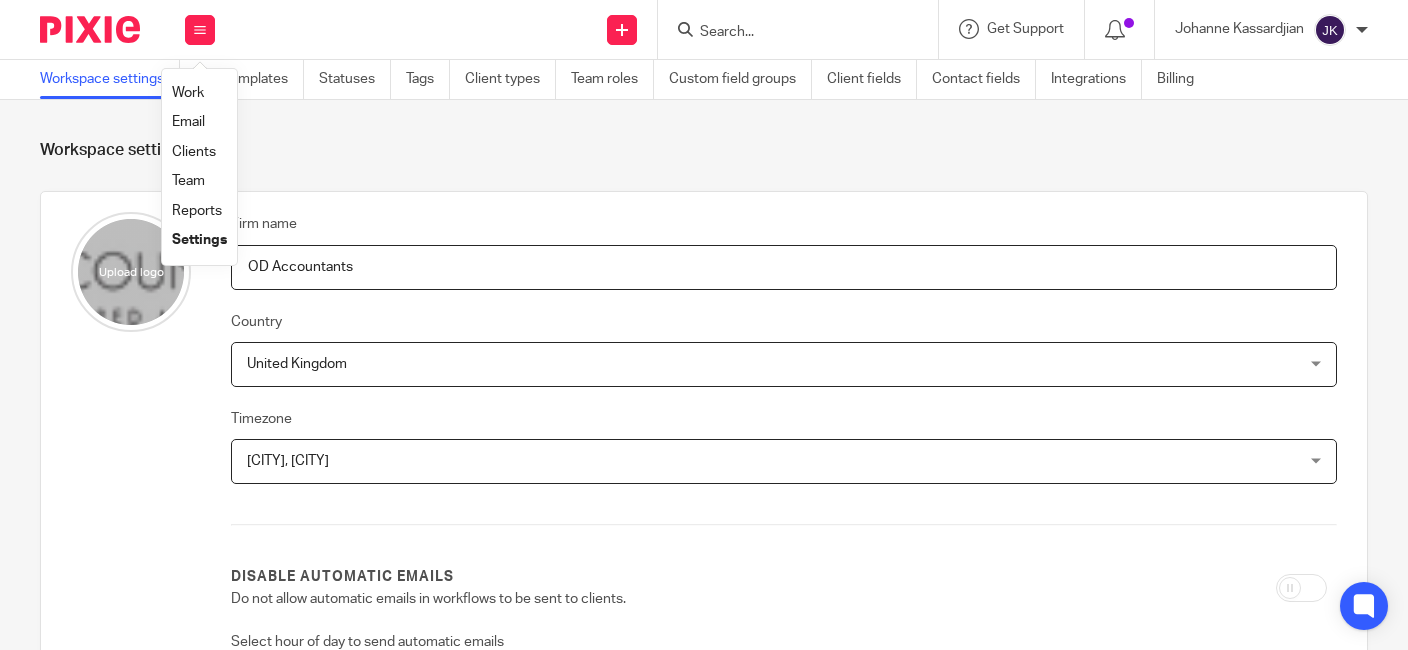 click on "Clients" at bounding box center [194, 152] 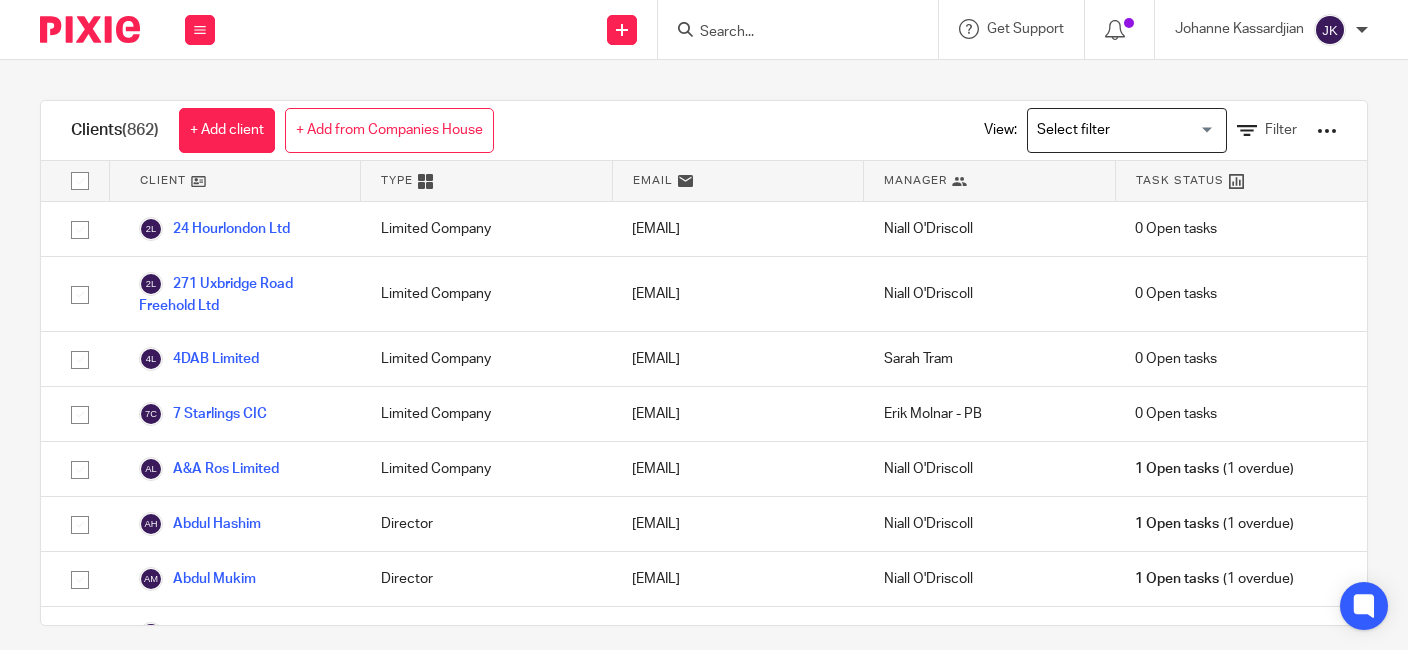 scroll, scrollTop: 0, scrollLeft: 0, axis: both 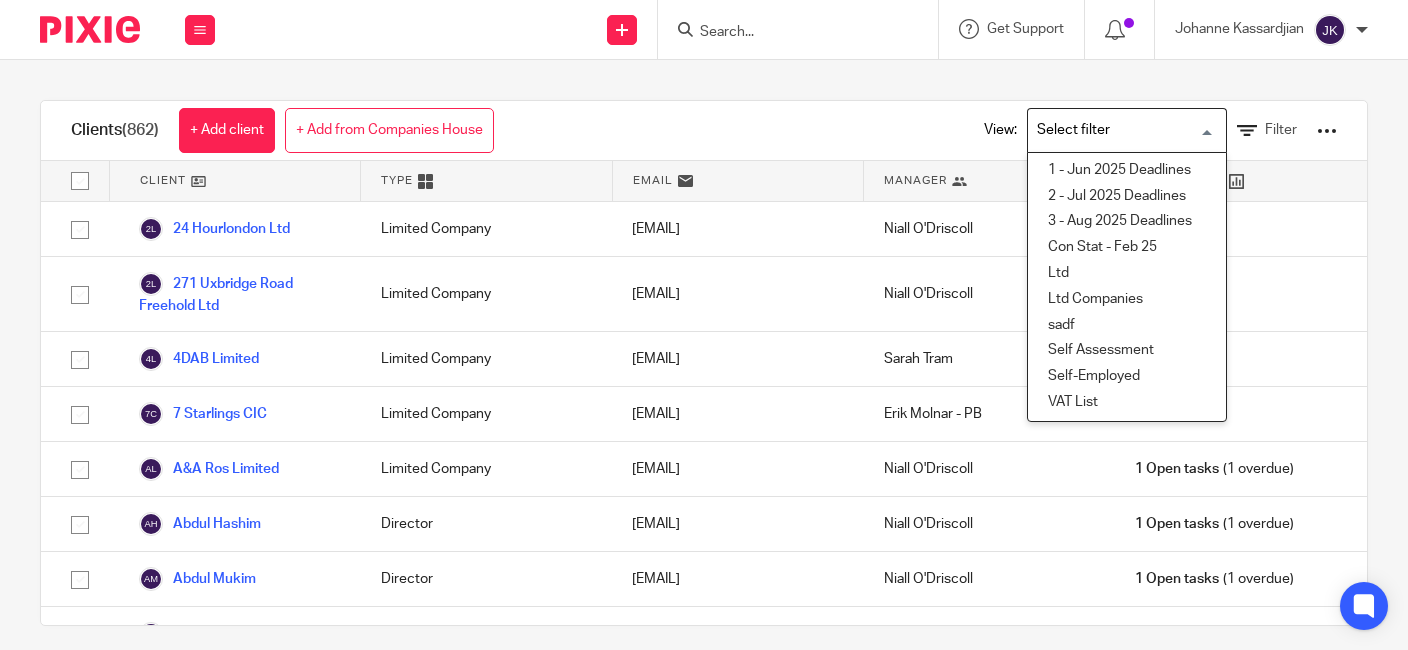click at bounding box center (1122, 130) 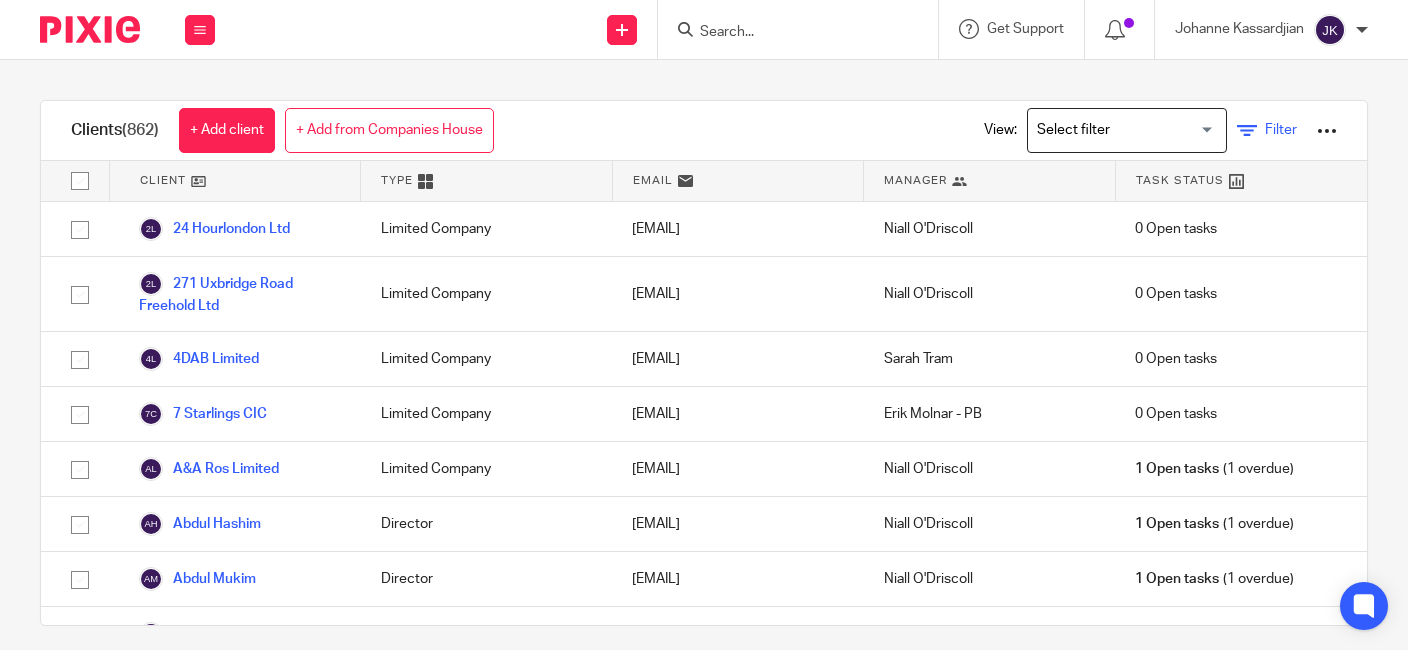 click on "Filter" at bounding box center (1281, 130) 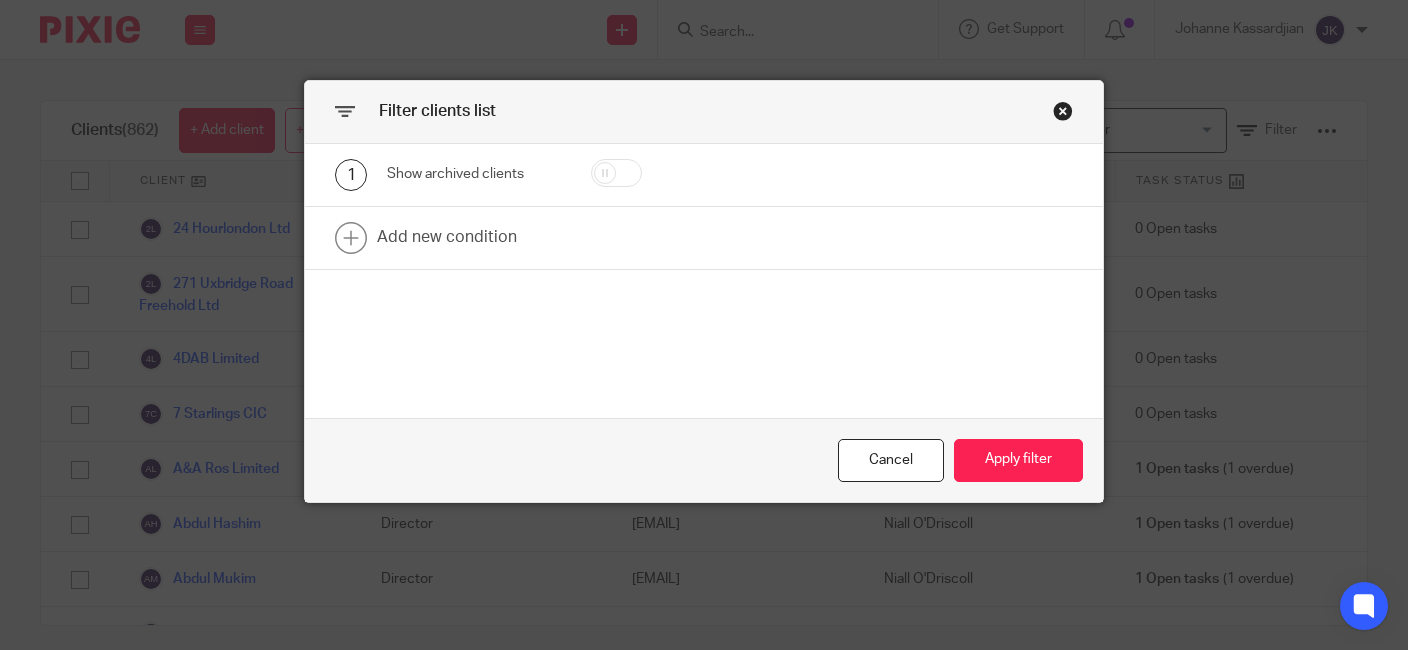 click at bounding box center [616, 173] 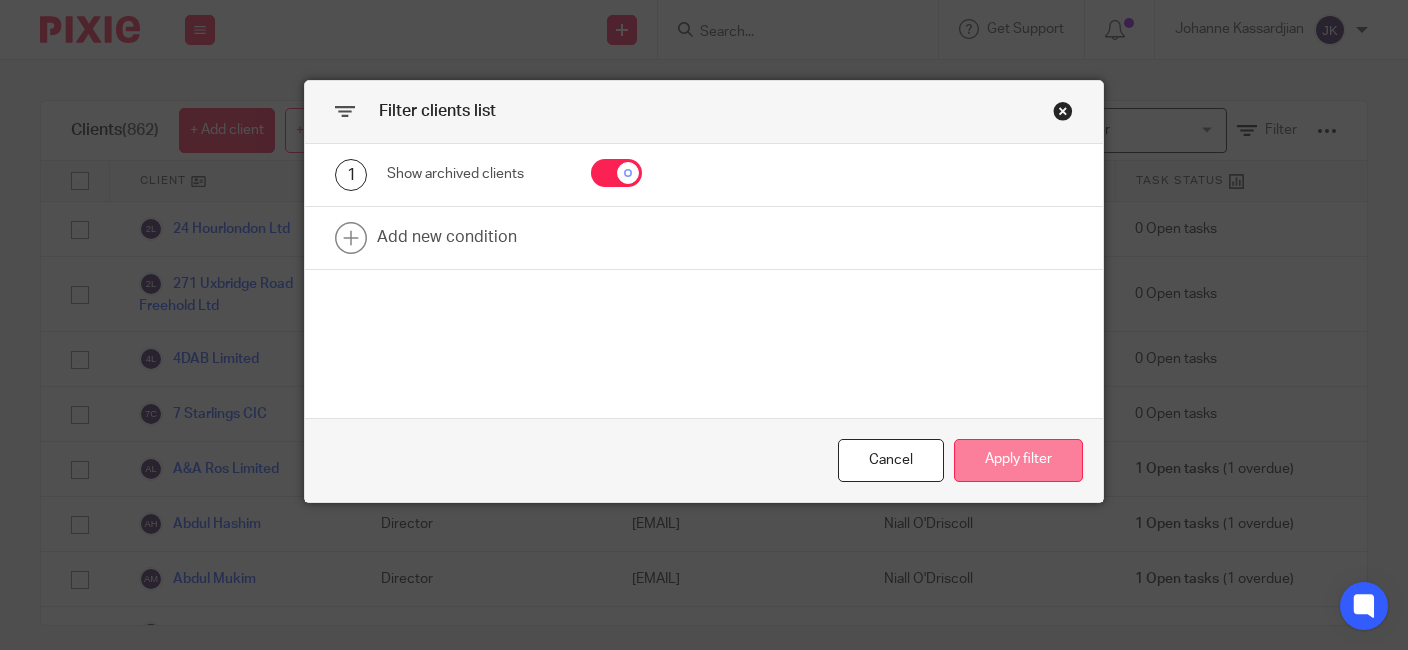 click on "Apply filter" at bounding box center (1018, 460) 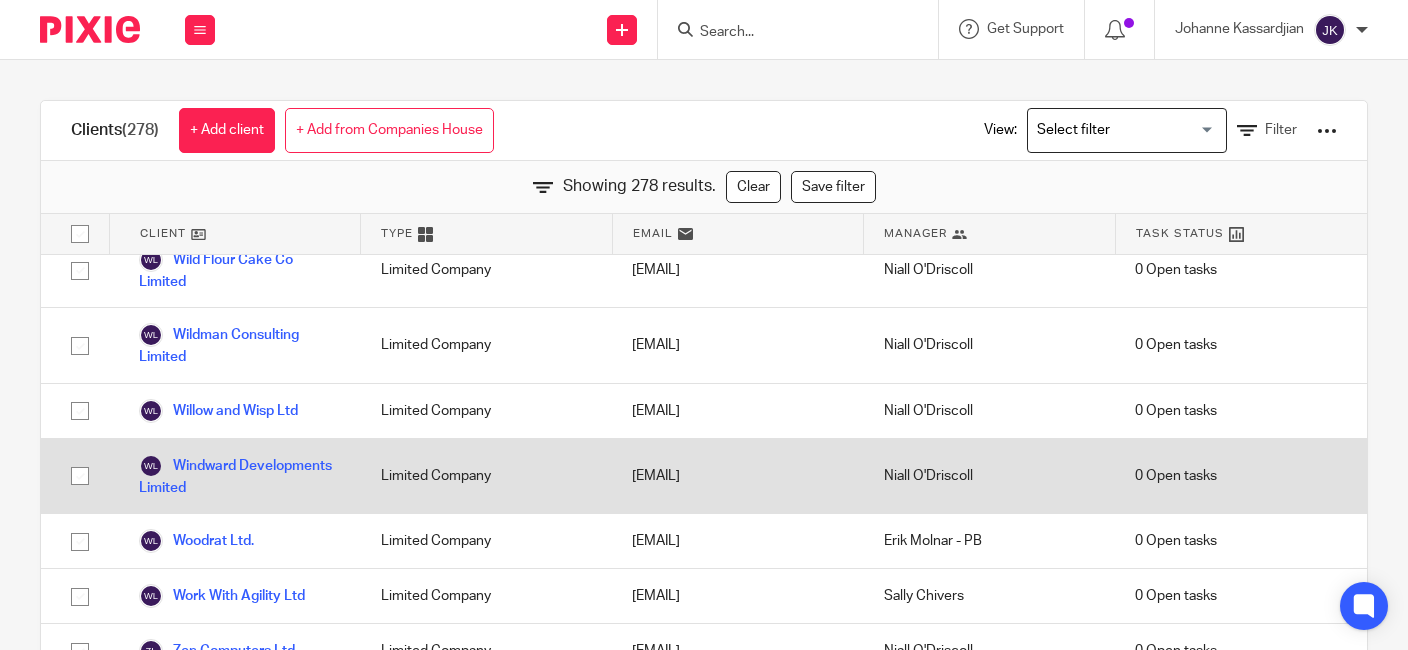 scroll, scrollTop: 16772, scrollLeft: 0, axis: vertical 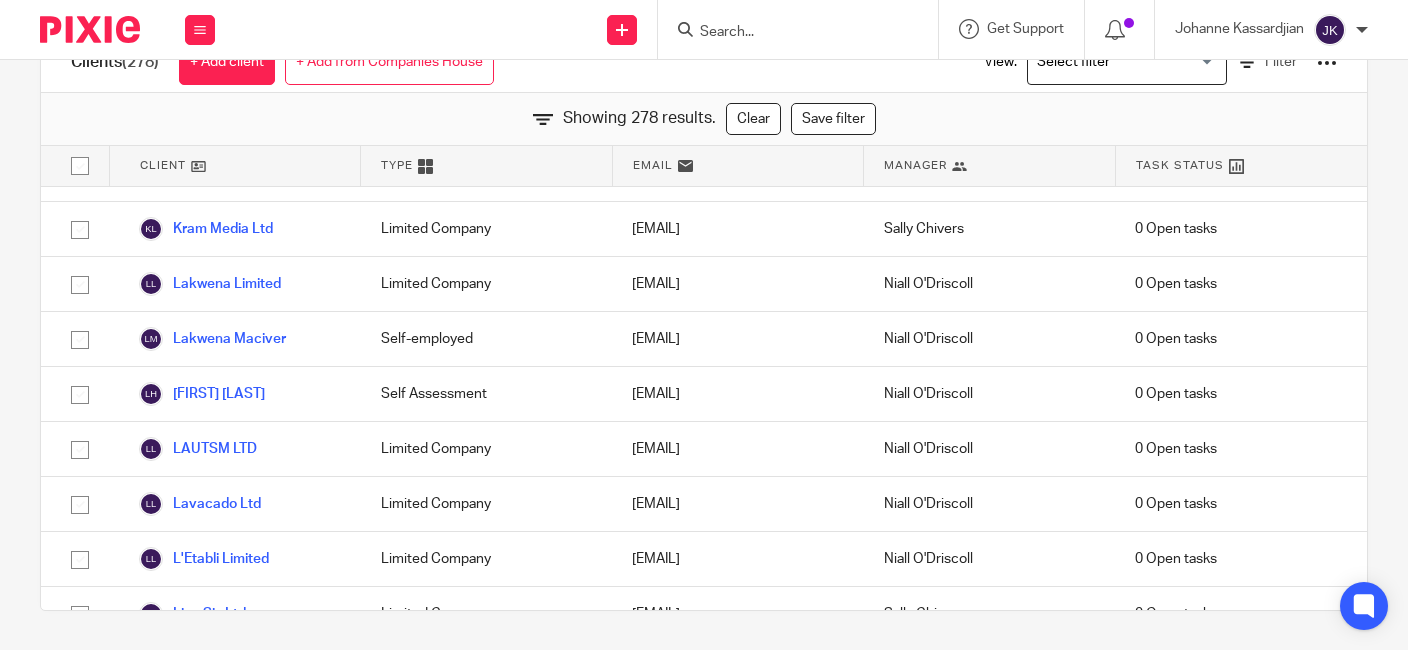 click at bounding box center [788, 33] 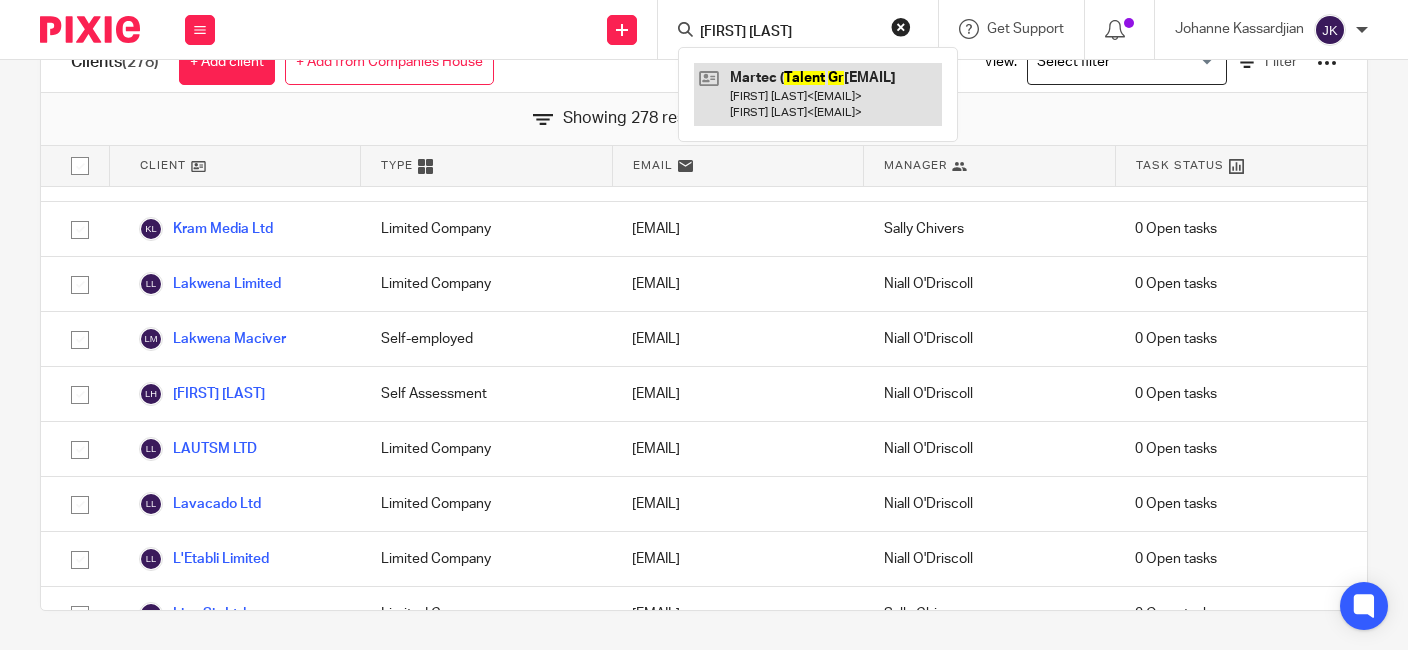type on "talent gr" 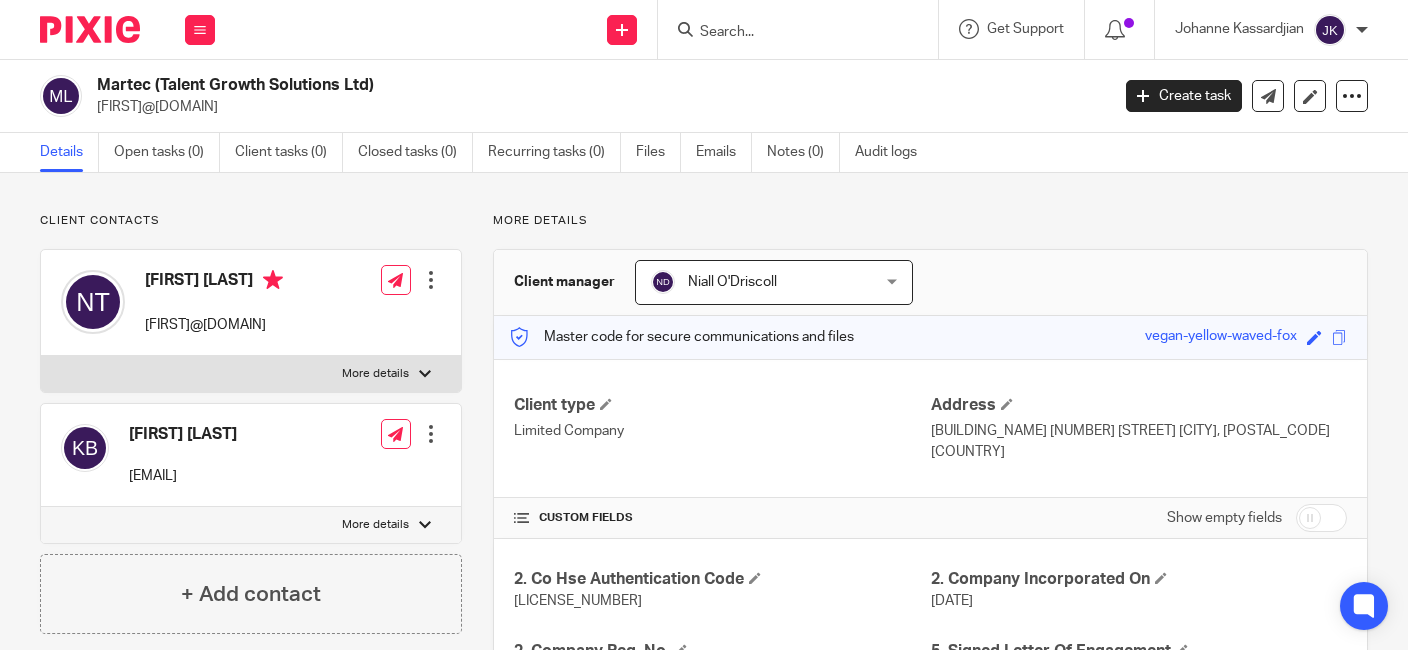 scroll, scrollTop: 0, scrollLeft: 0, axis: both 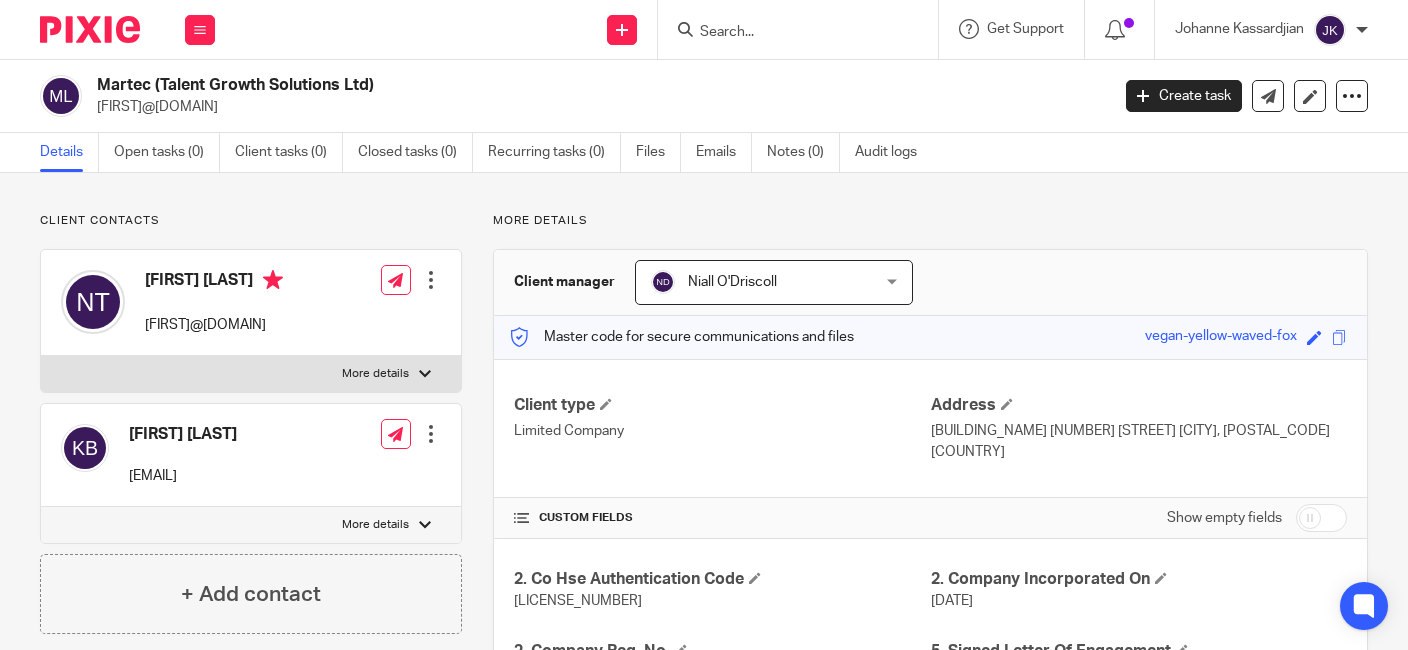 drag, startPoint x: 371, startPoint y: 83, endPoint x: 160, endPoint y: 86, distance: 211.02133 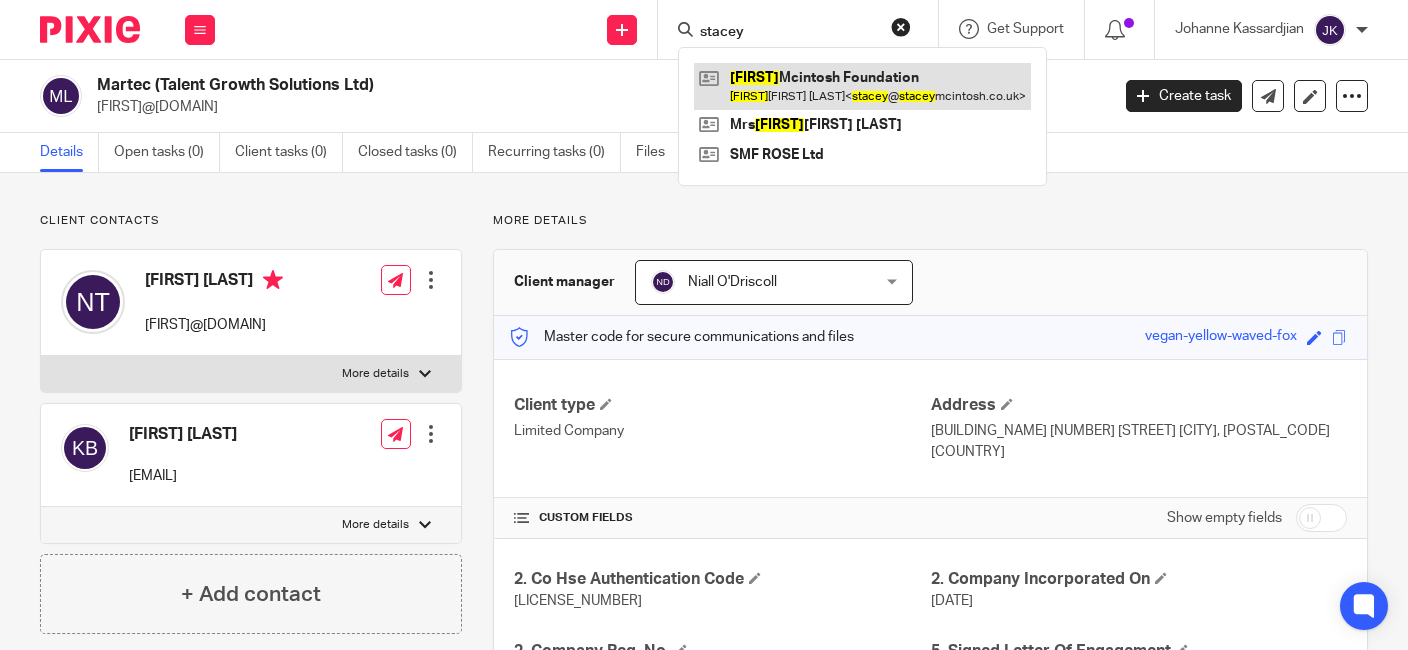 type on "stacey" 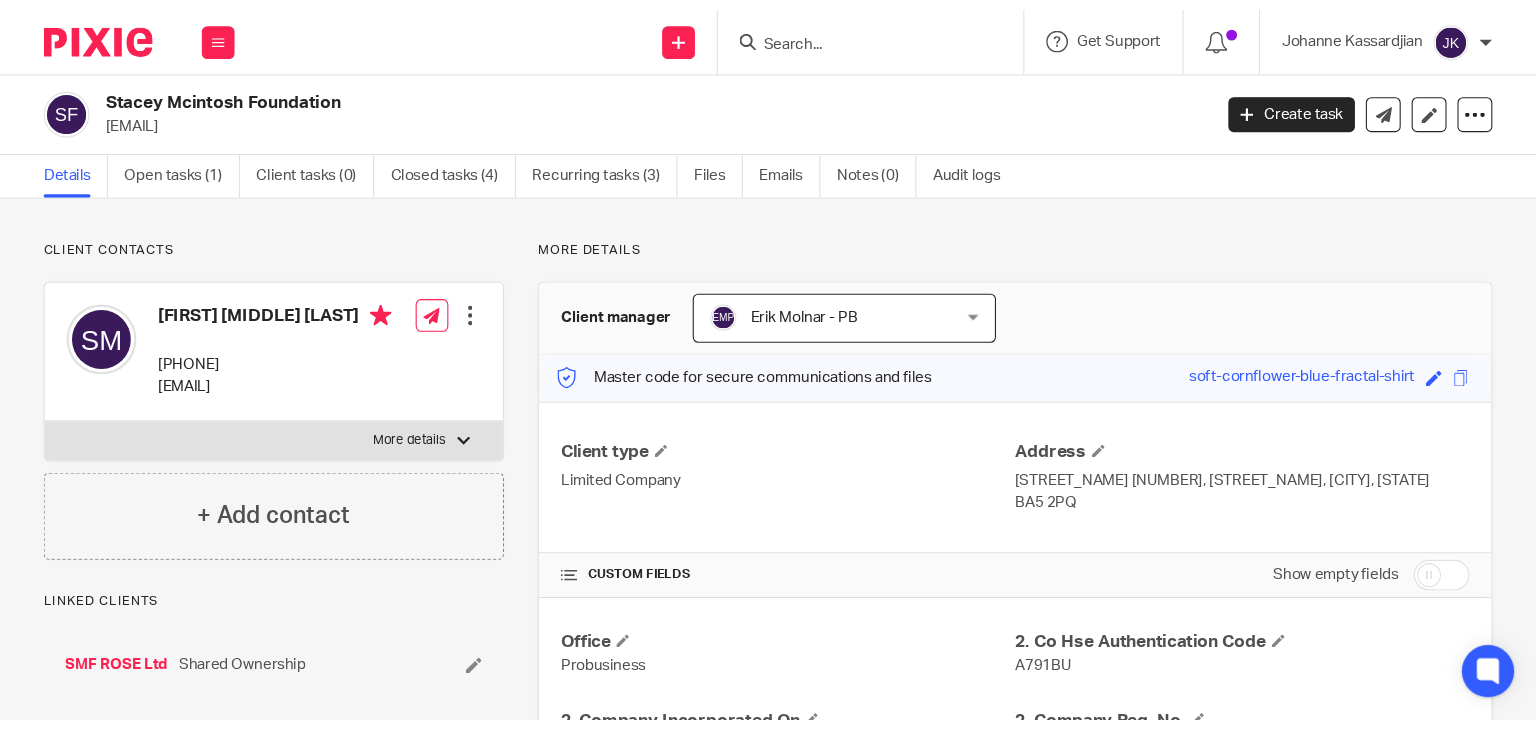 scroll, scrollTop: 0, scrollLeft: 0, axis: both 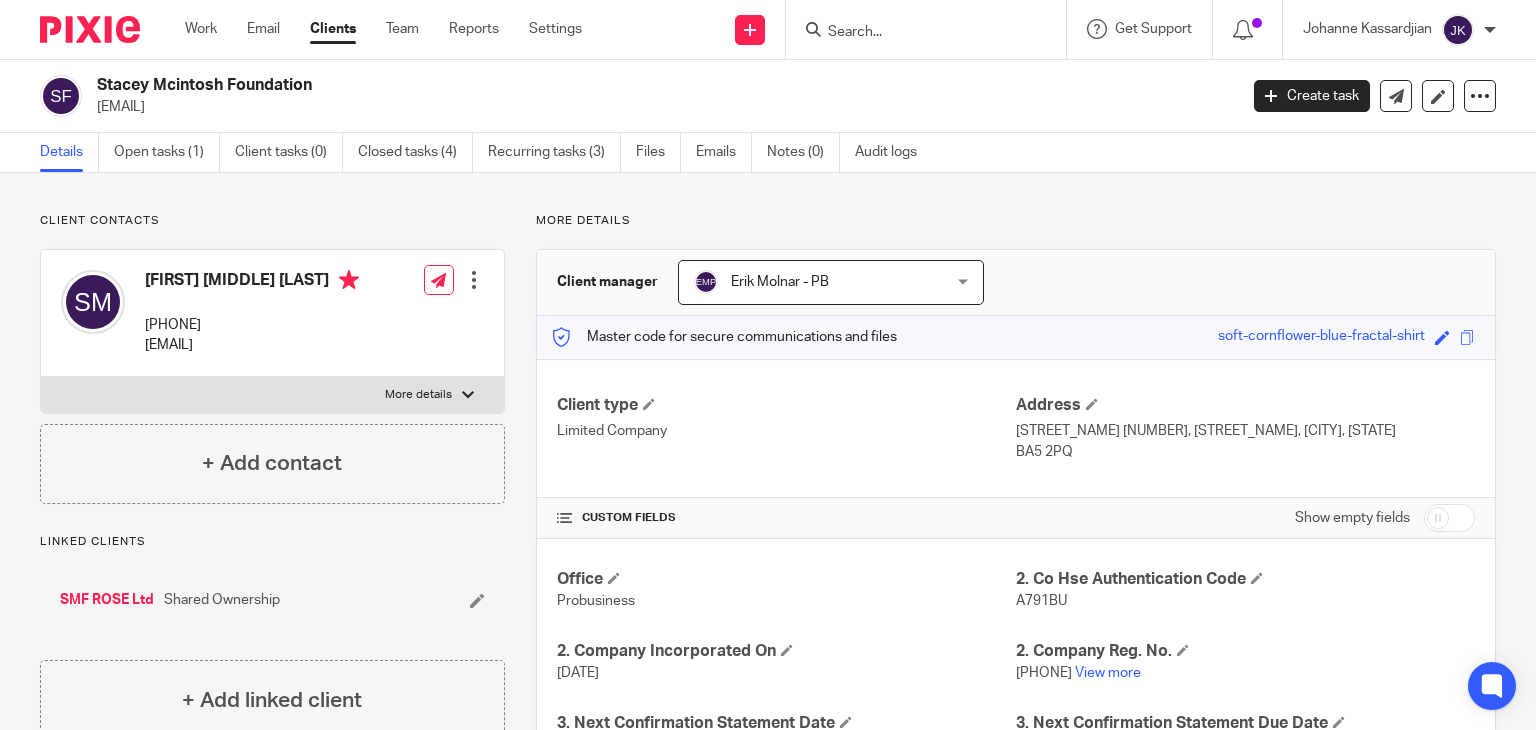click at bounding box center (916, 33) 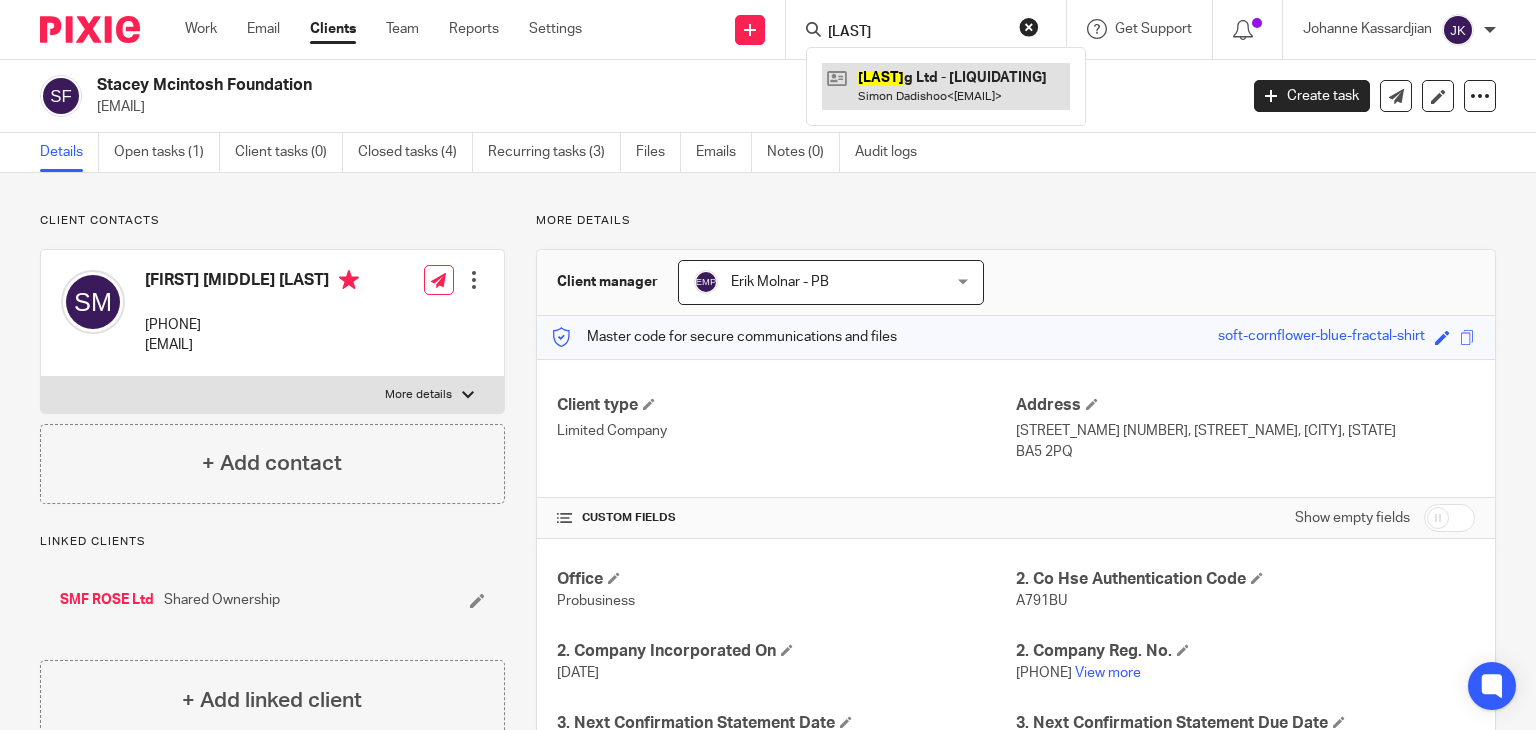 type on "bardin" 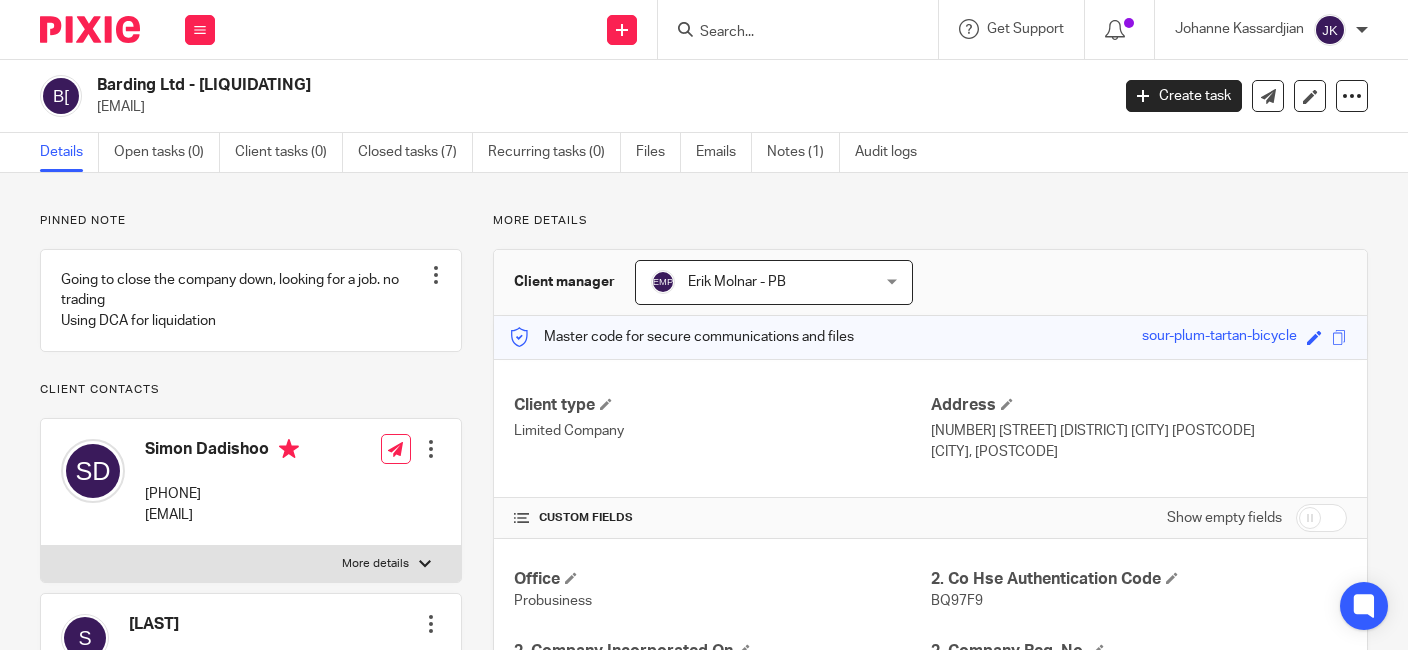 scroll, scrollTop: 0, scrollLeft: 0, axis: both 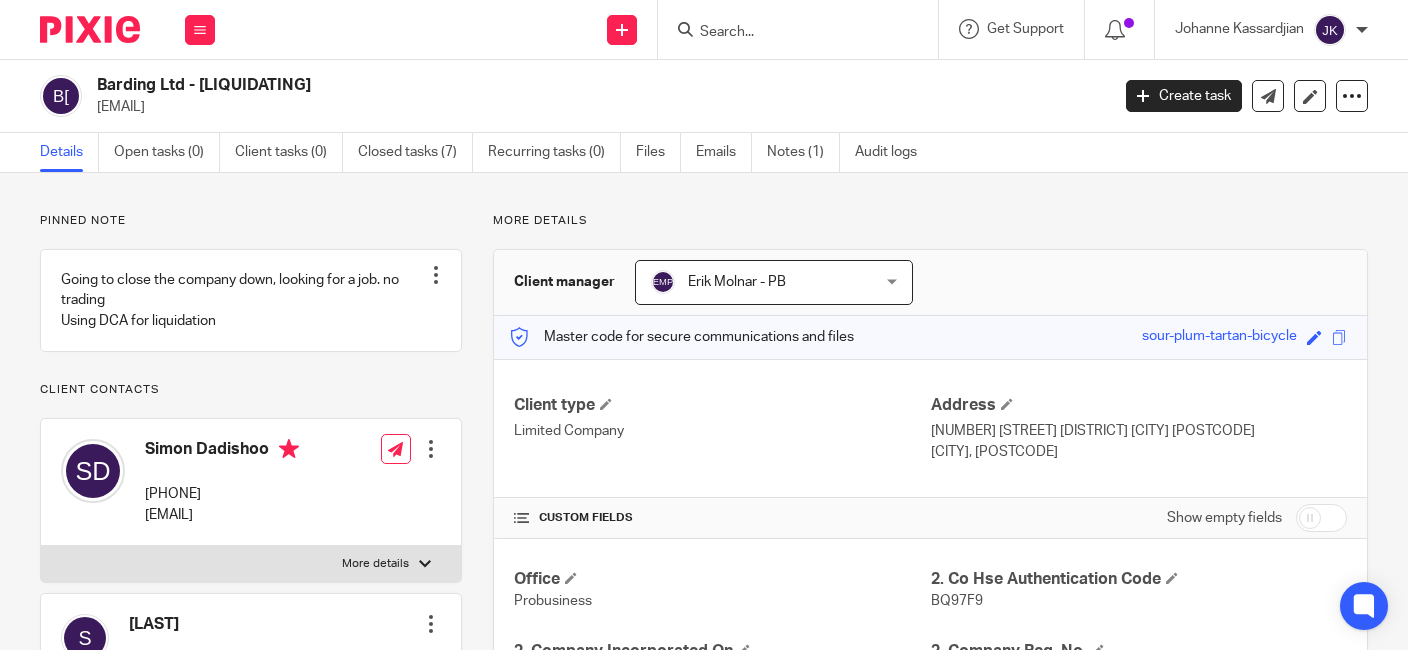 click at bounding box center [798, 29] 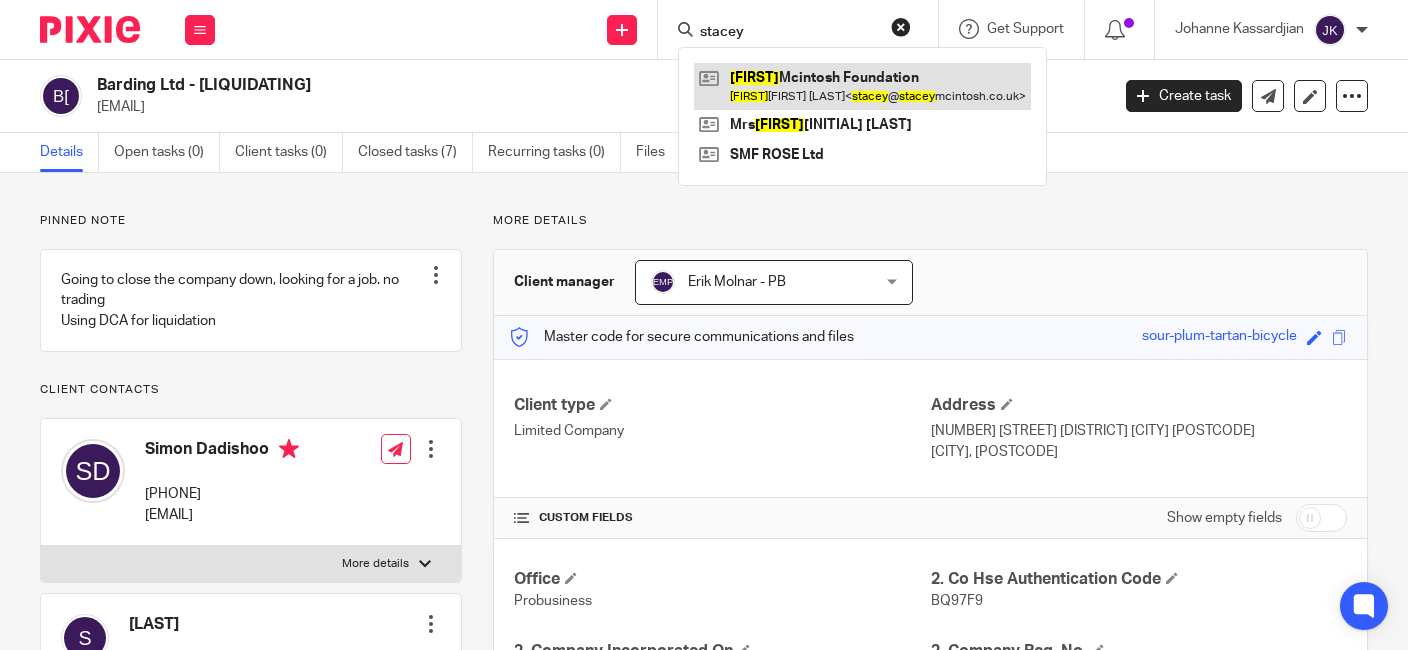 type on "stacey" 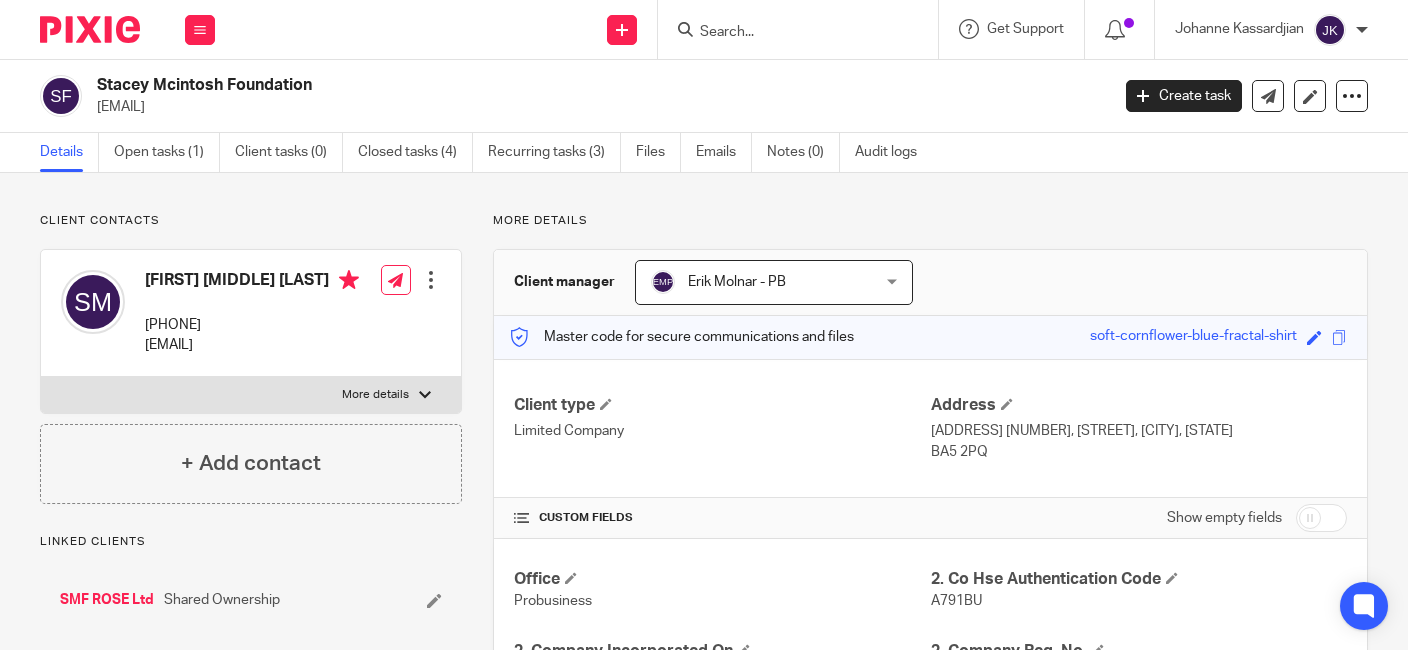 scroll, scrollTop: 0, scrollLeft: 0, axis: both 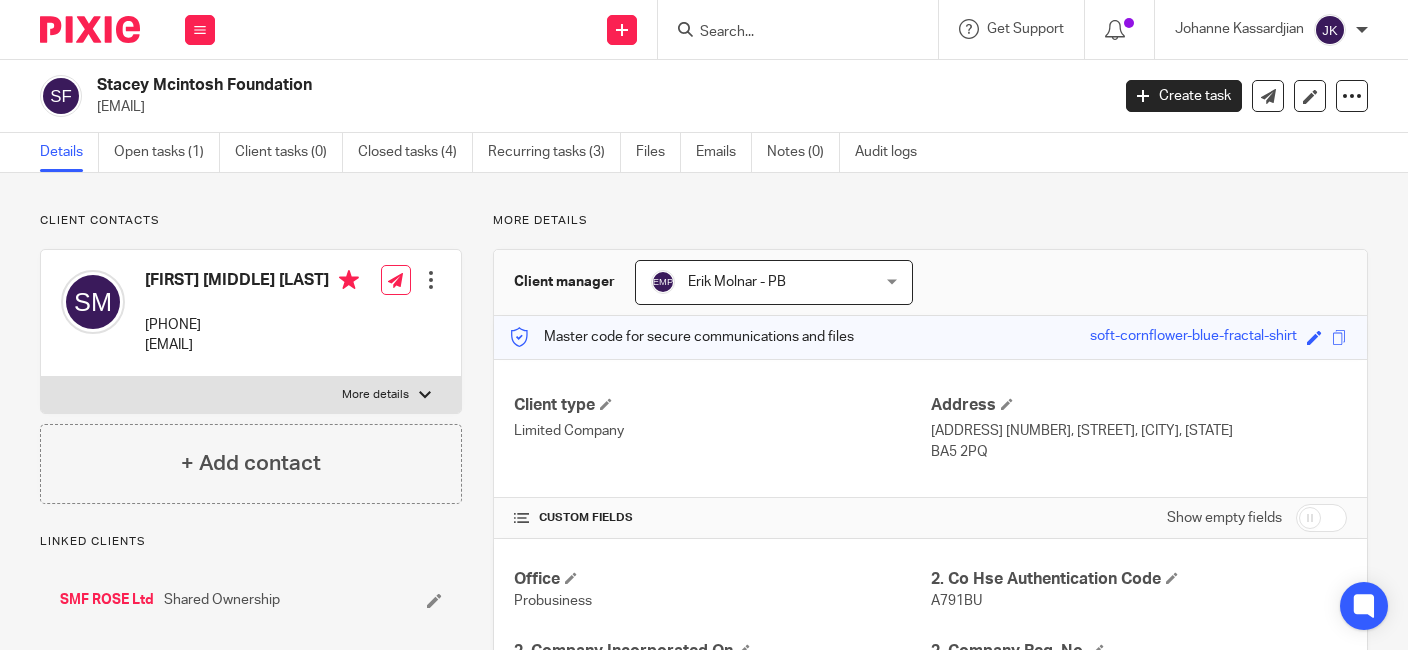 drag, startPoint x: 342, startPoint y: 347, endPoint x: 143, endPoint y: 353, distance: 199.09044 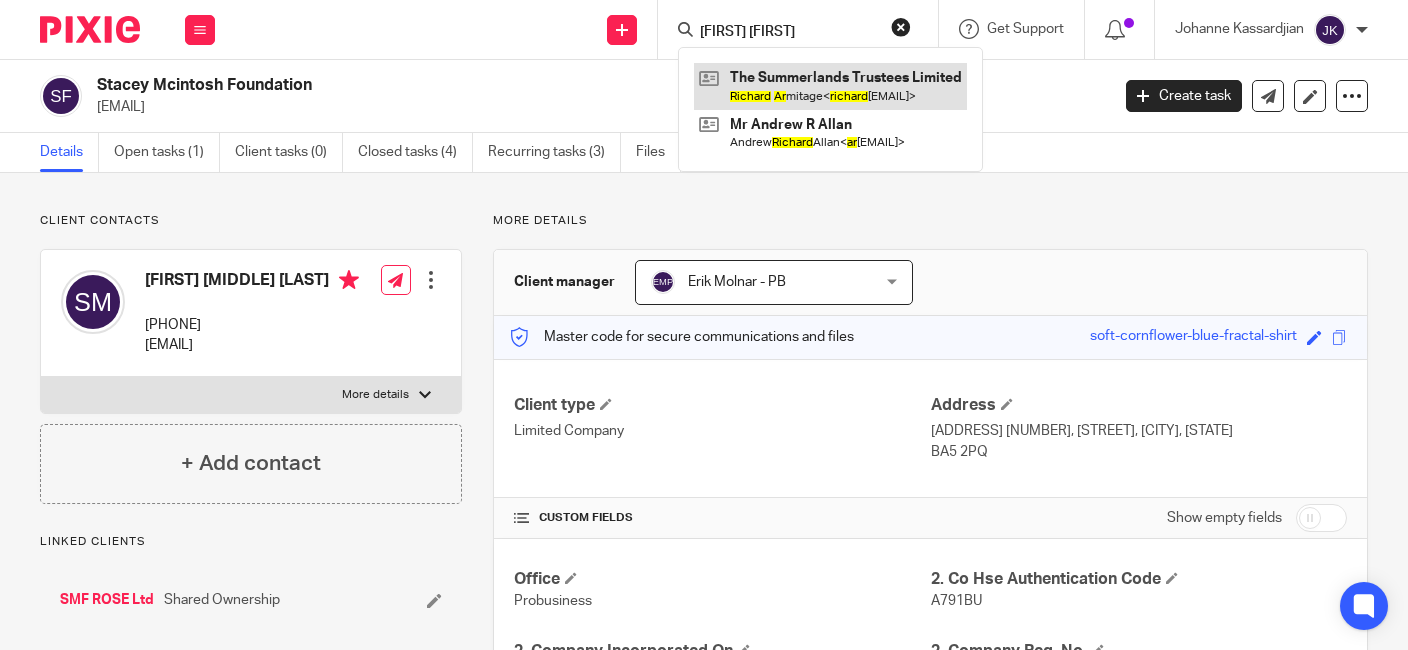type on "richard ar" 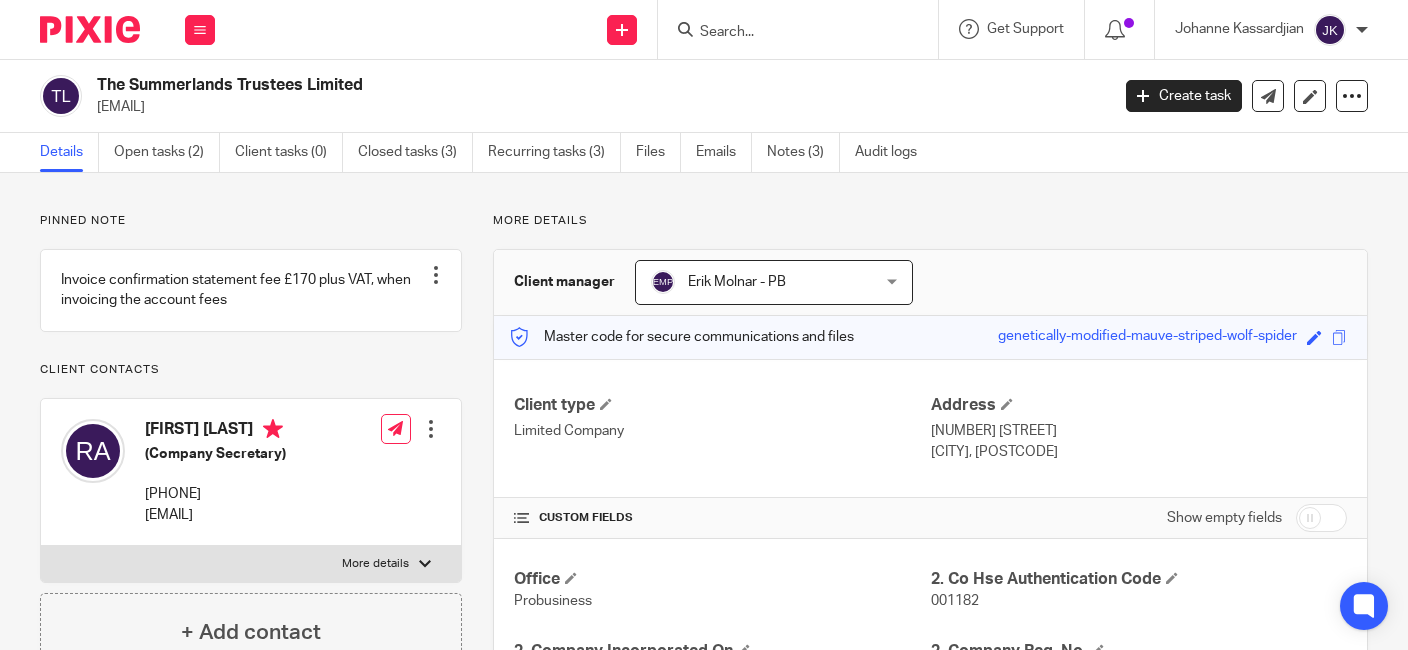 scroll, scrollTop: 0, scrollLeft: 0, axis: both 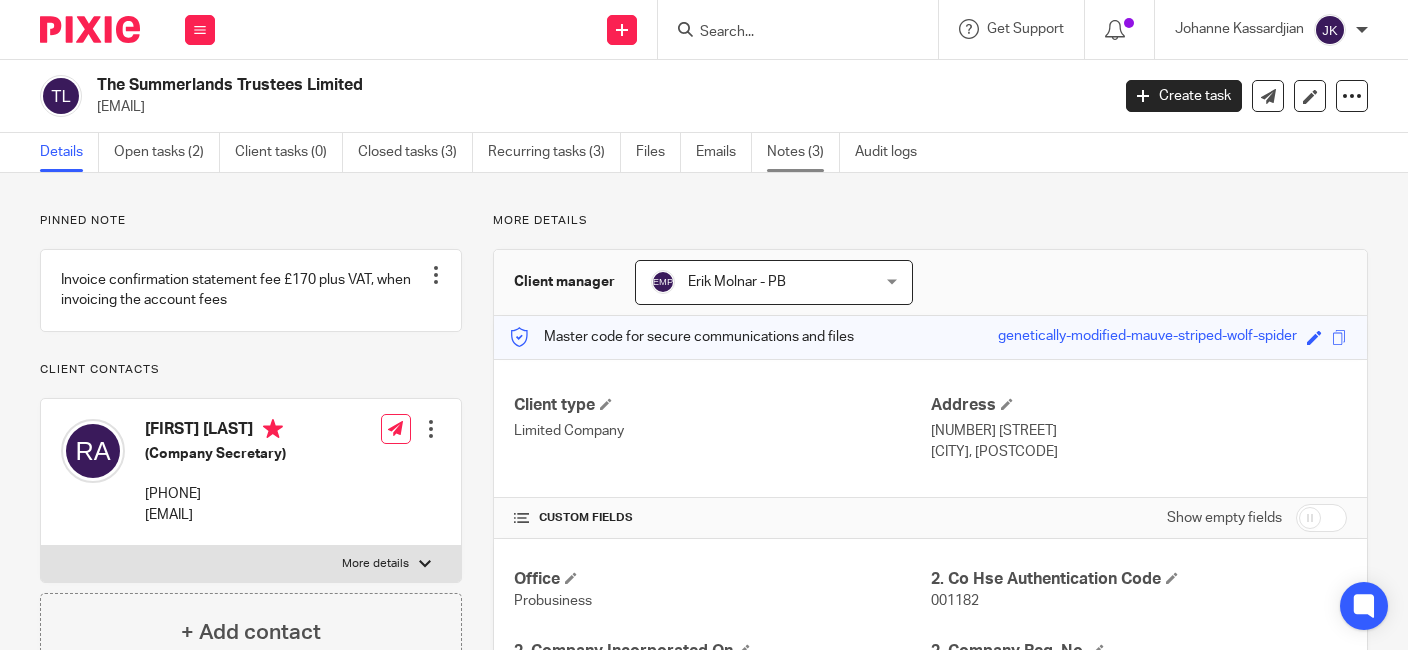 click on "Notes (3)" at bounding box center (803, 152) 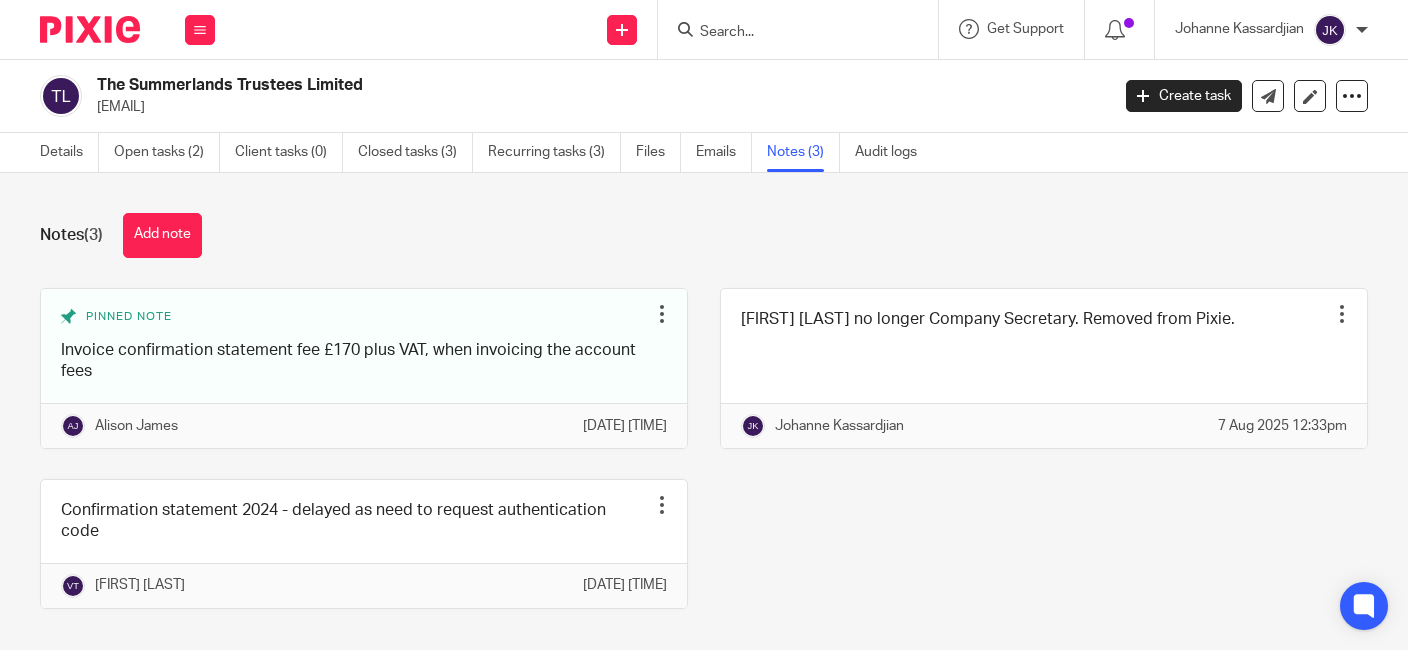 scroll, scrollTop: 0, scrollLeft: 0, axis: both 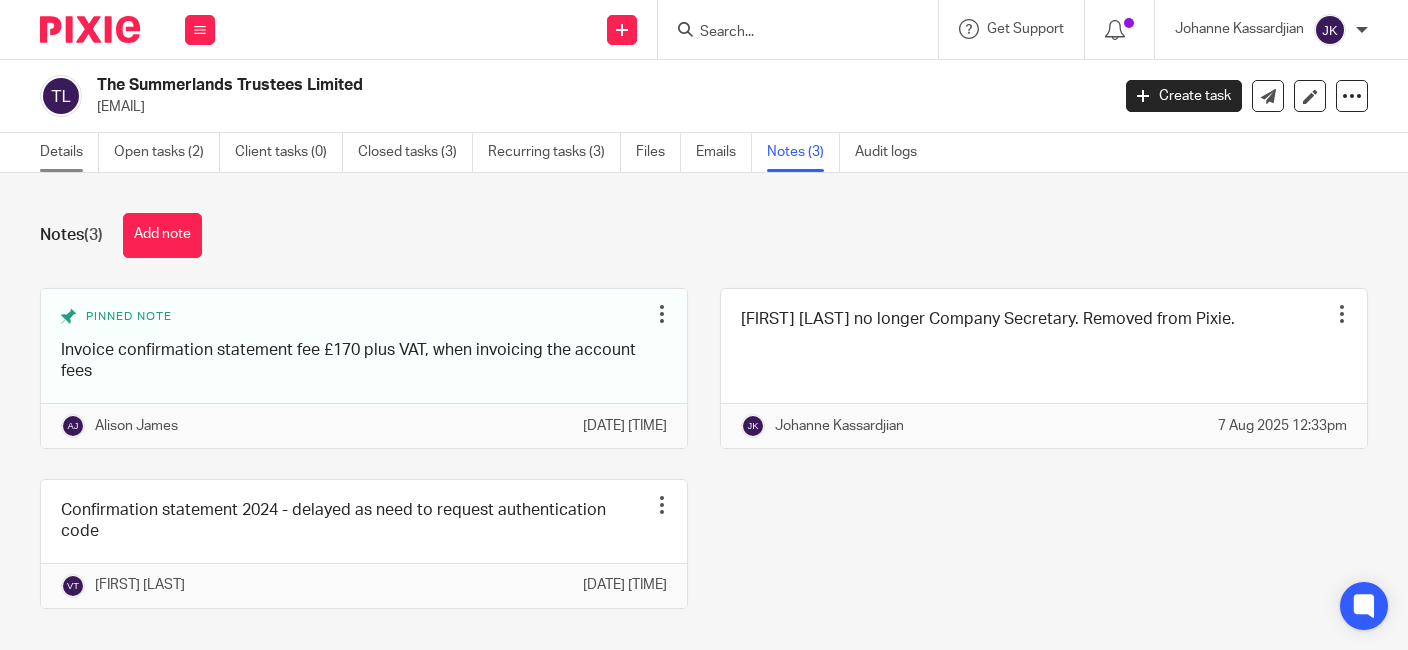 click on "Details" at bounding box center (69, 152) 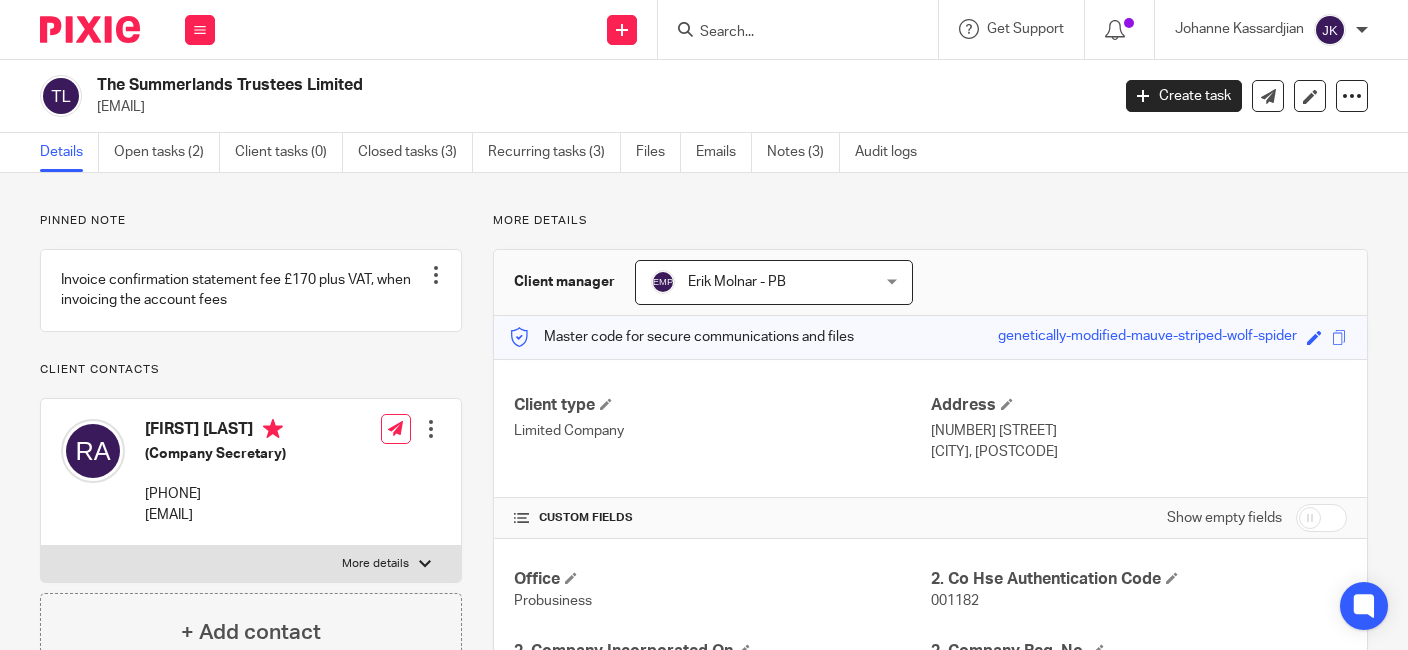 scroll, scrollTop: 0, scrollLeft: 0, axis: both 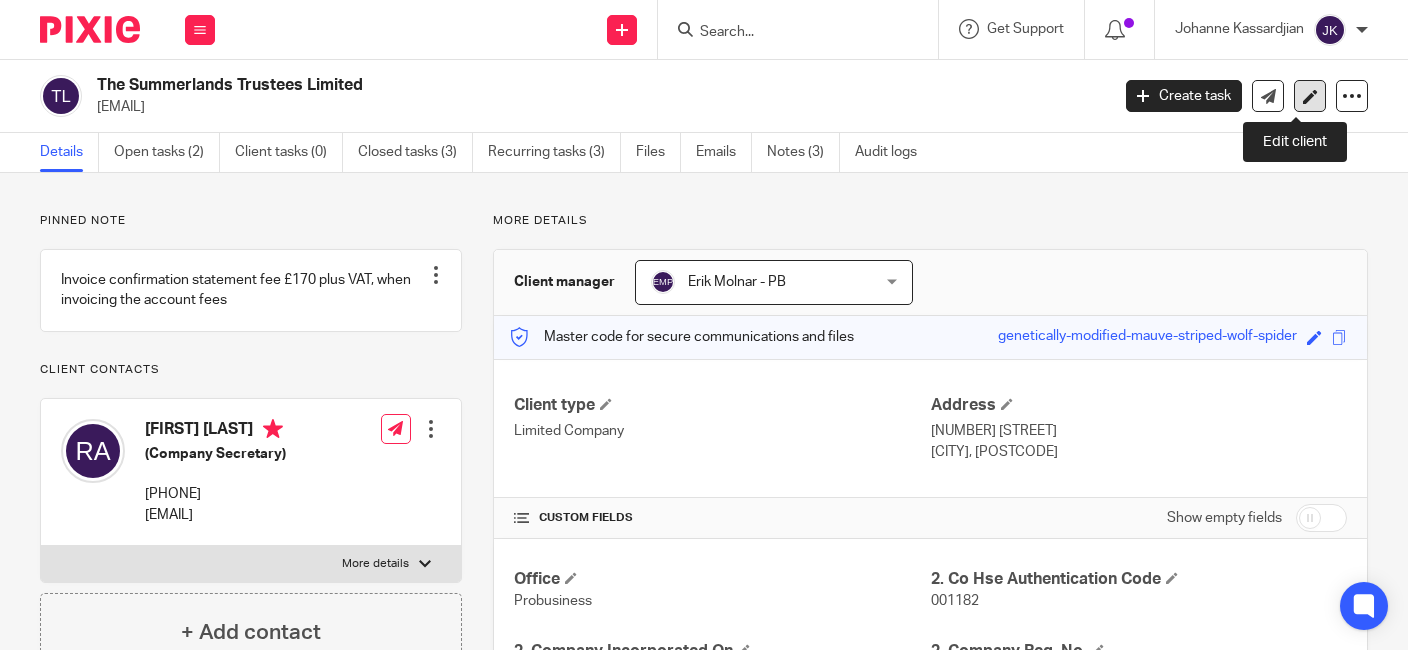 click at bounding box center (1310, 96) 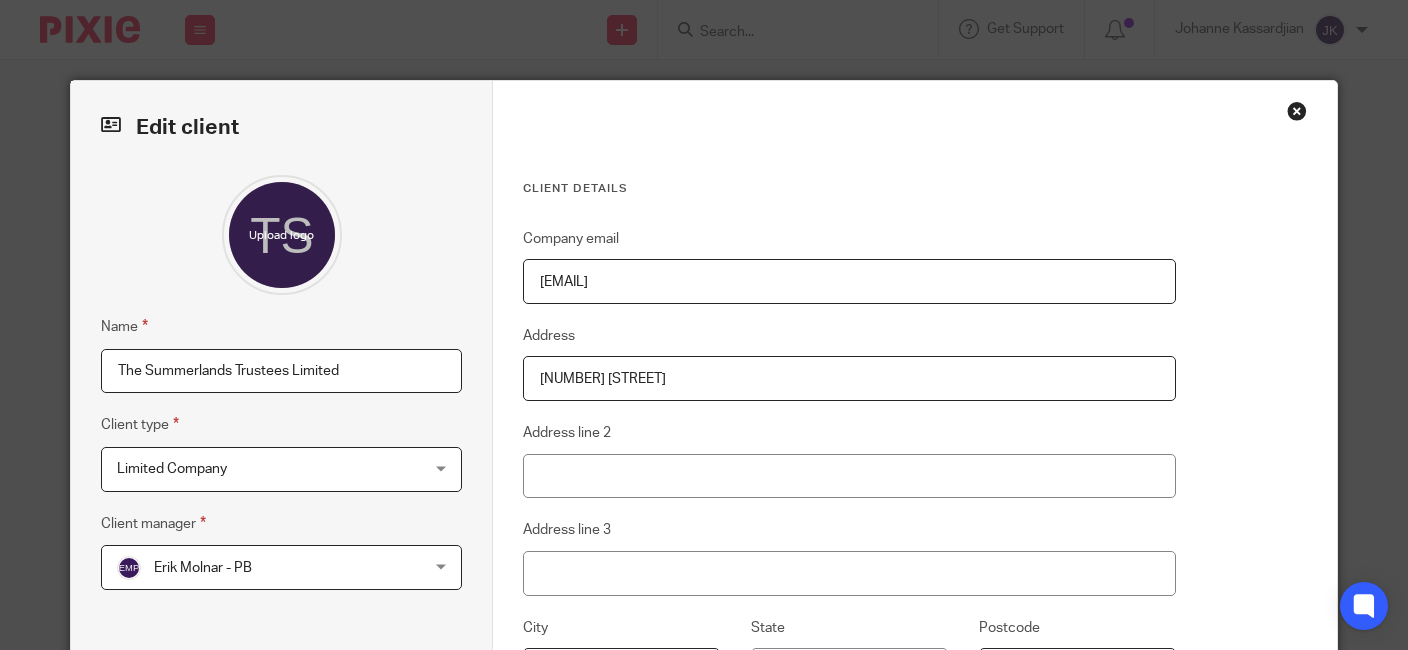 scroll, scrollTop: 0, scrollLeft: 0, axis: both 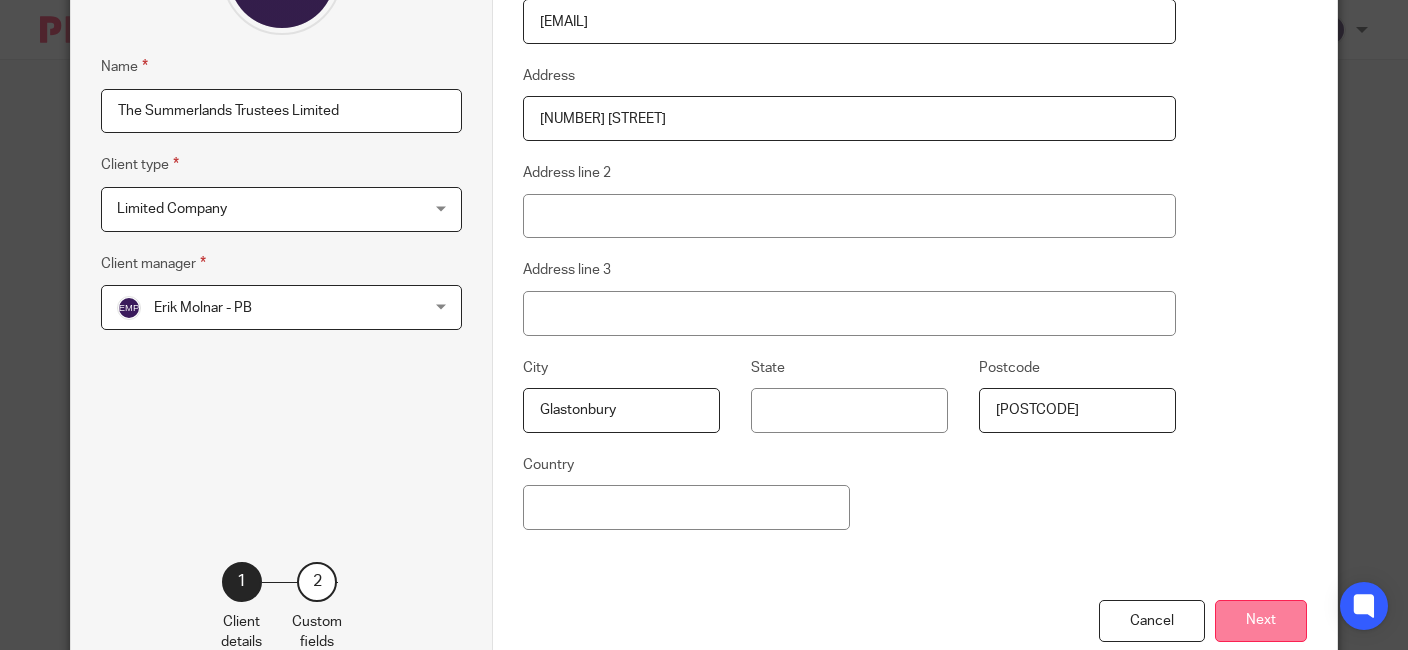 click on "Next" at bounding box center (1261, 621) 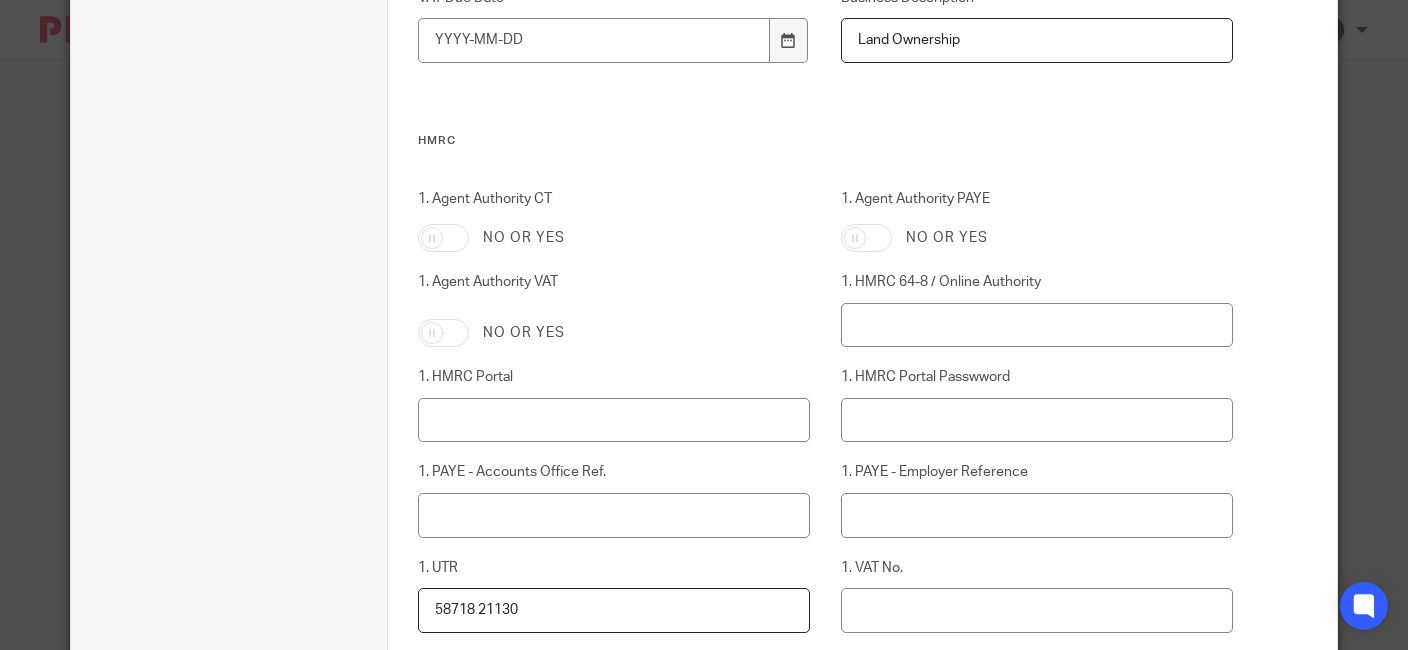 scroll, scrollTop: 160, scrollLeft: 0, axis: vertical 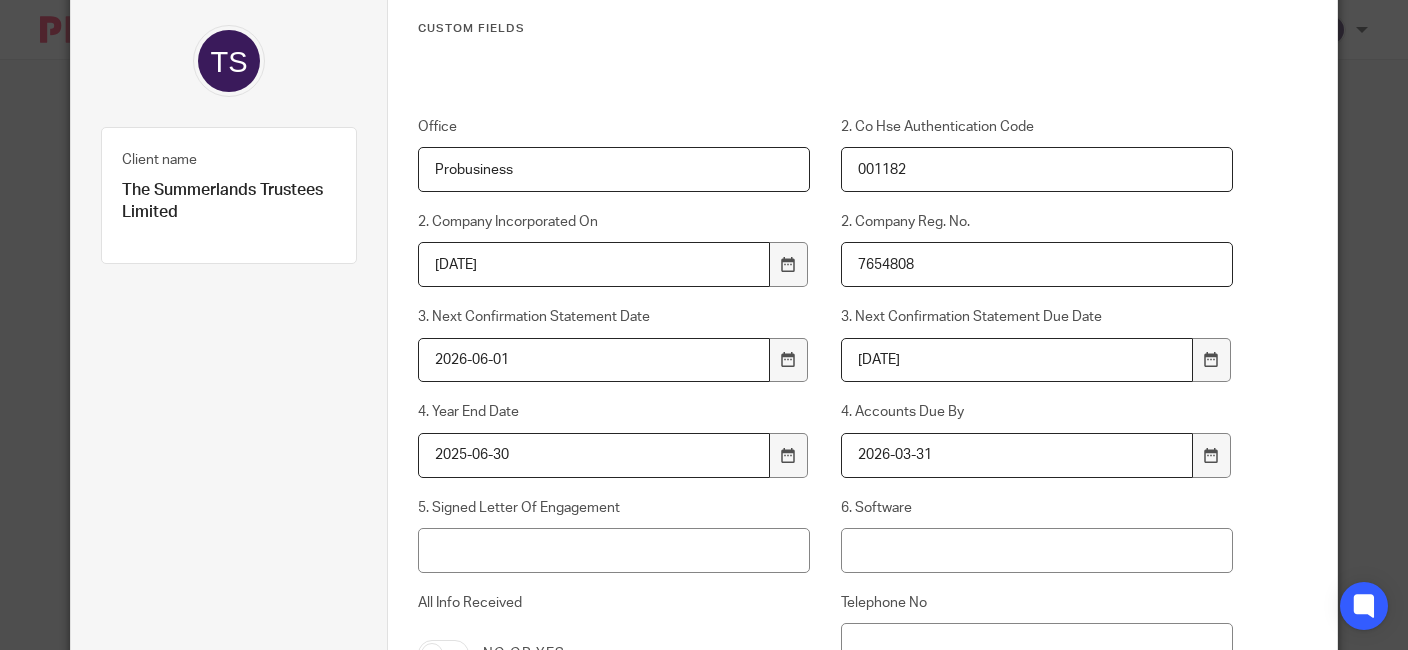 click on "Edit client       Name   The Summerlands Trustees Limited   Client type
Limited Company
Limited Company
Charity
Director
Limited Company
Partnership
PLC
Rental
Self Assessment
Self-employed
Dormant Company
Trust
1   Client manager
[FIRST] [LAST] - PB
[FIRST] [LAST] - PB
[FIRST] [LAST]
[FIRST] [LAST]
[FIRST] [LAST]
[FIRST] [LAST]
[FIRST] [LAST]
[FIRST] [LAST]
[FIRST] [LAST] - PB
[FIRST] [LAST]
[FIRST] [LAST]
[FIRST] [LAST]" at bounding box center [704, 325] 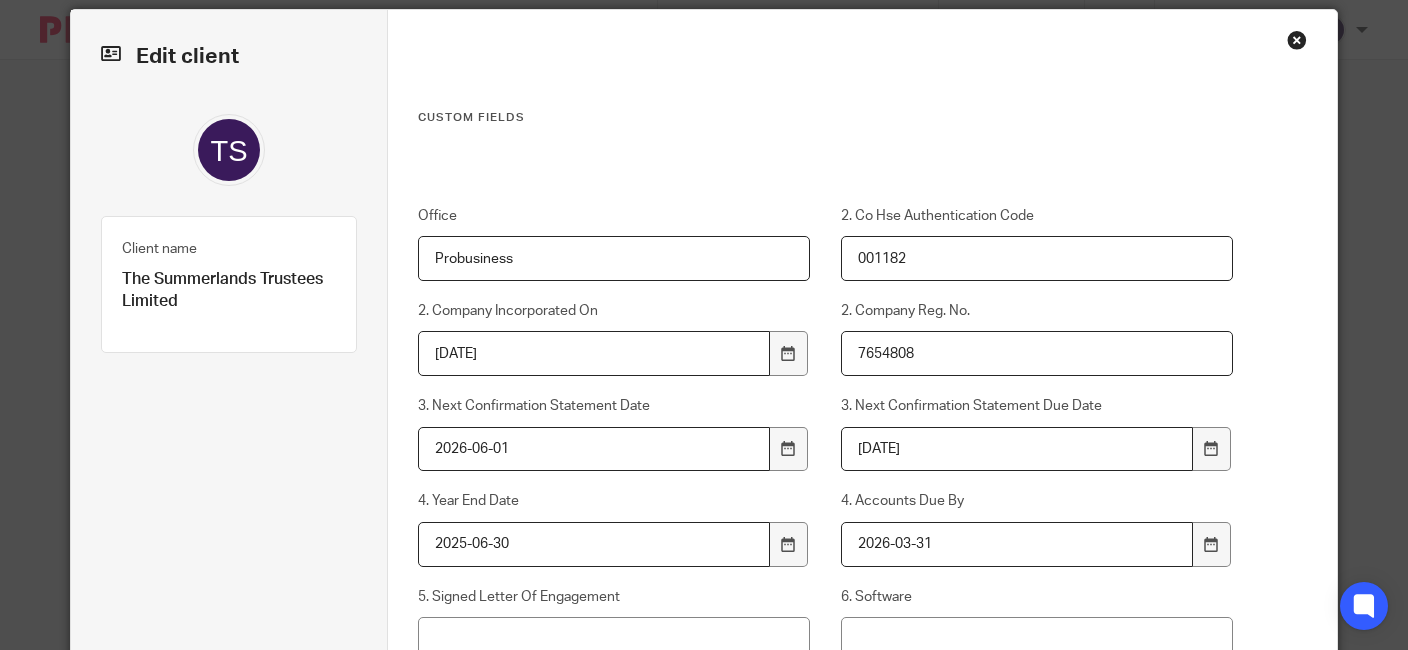 scroll, scrollTop: 0, scrollLeft: 0, axis: both 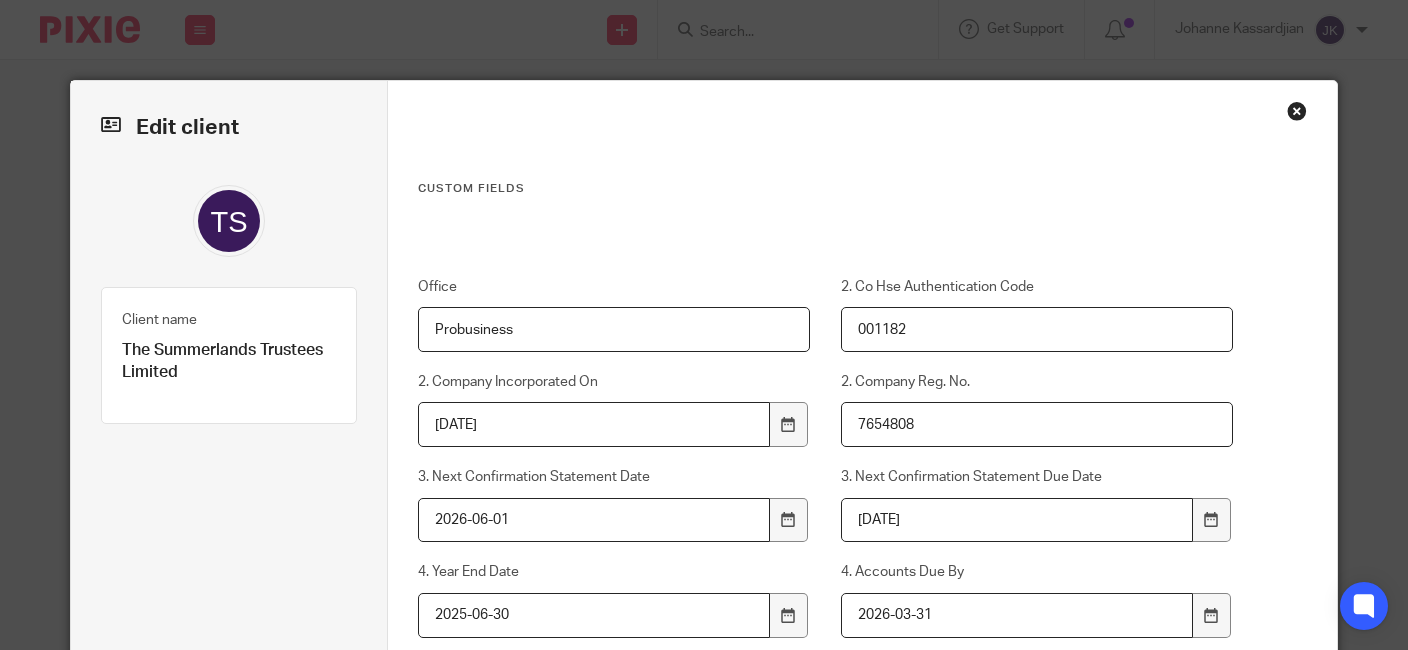 click at bounding box center [1297, 111] 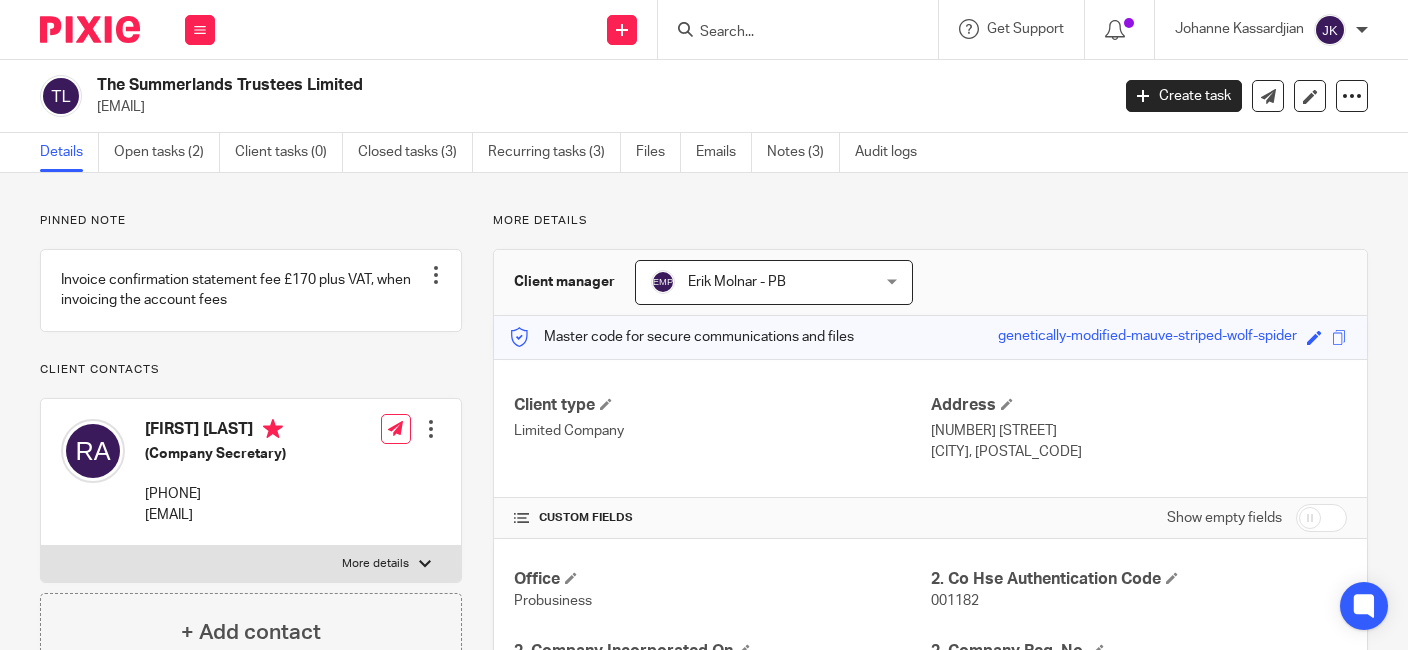 scroll, scrollTop: 0, scrollLeft: 0, axis: both 